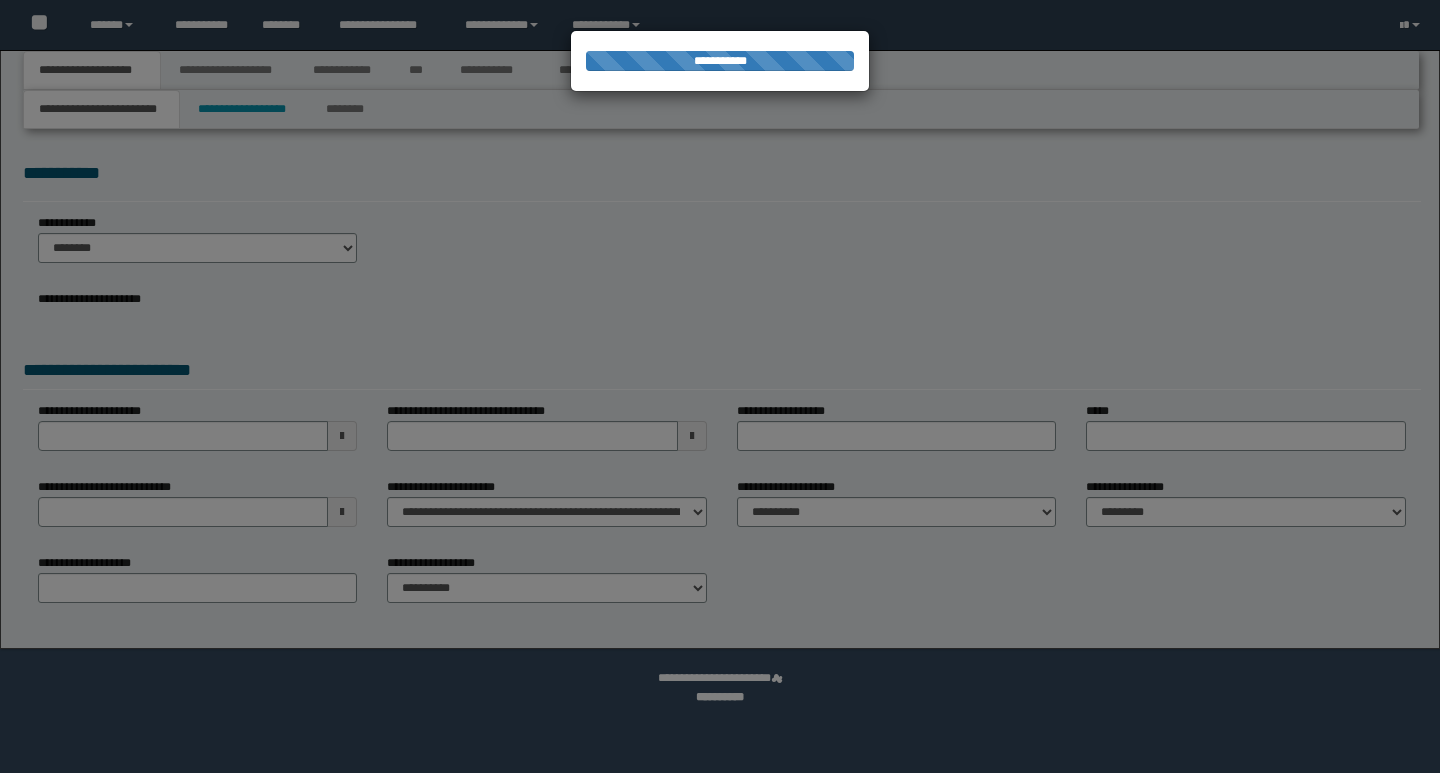 scroll, scrollTop: 0, scrollLeft: 0, axis: both 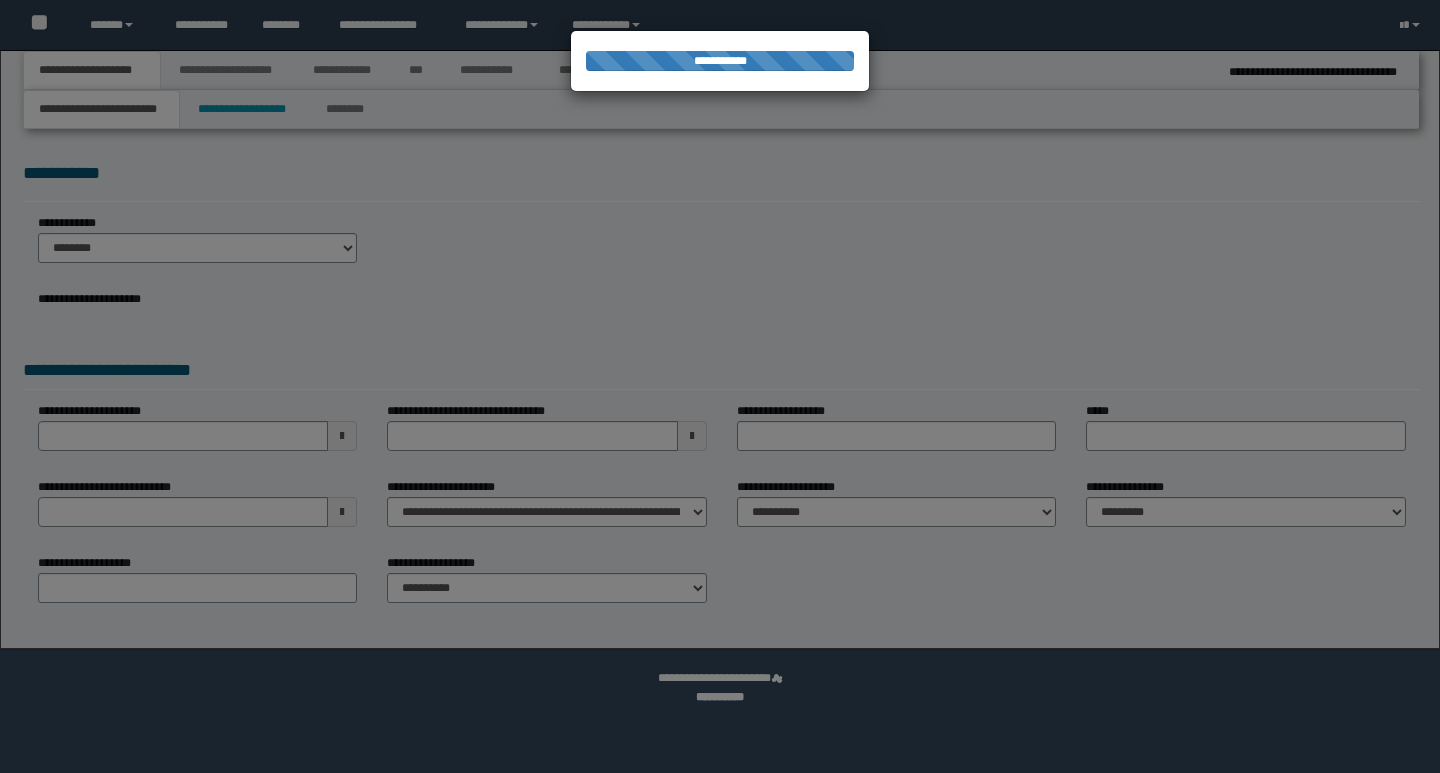 type on "**********" 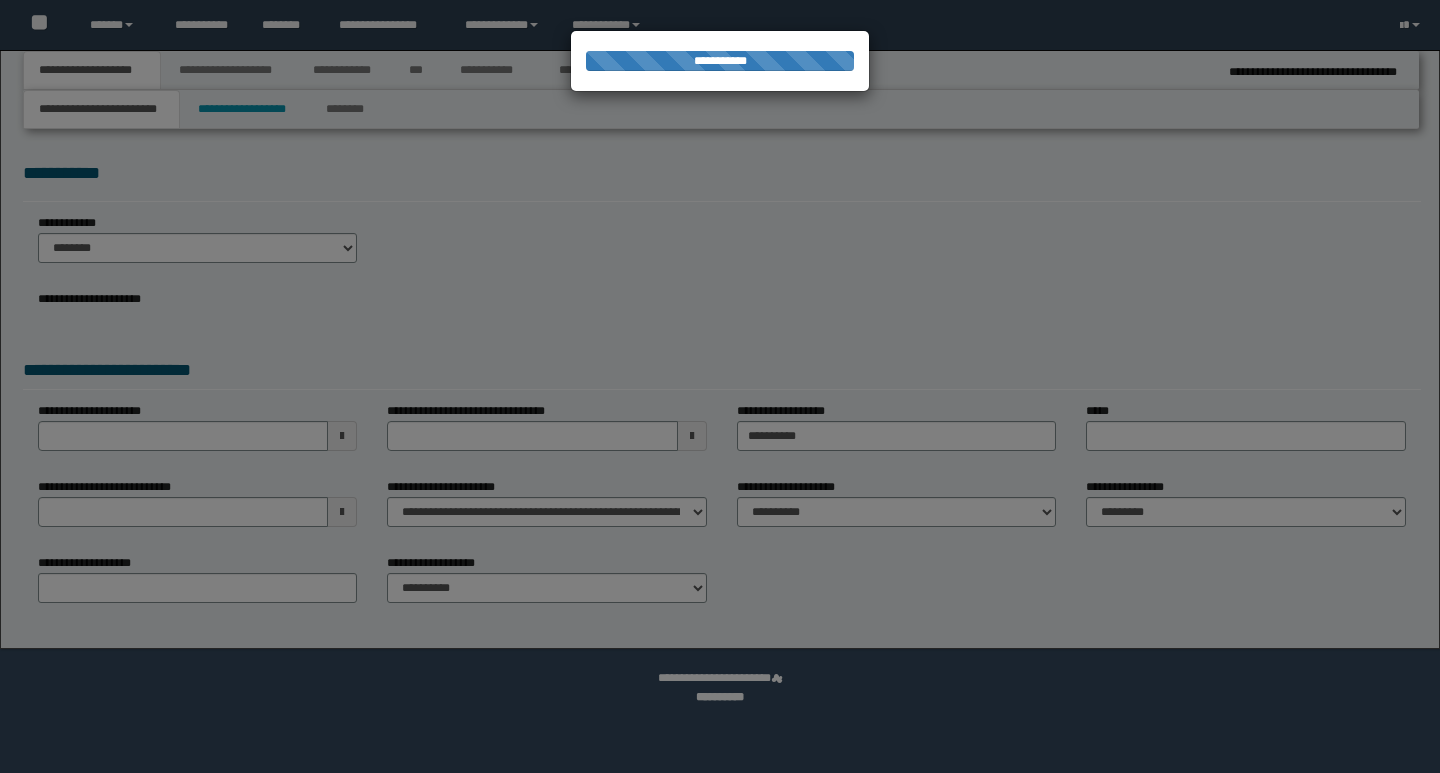 scroll, scrollTop: 0, scrollLeft: 0, axis: both 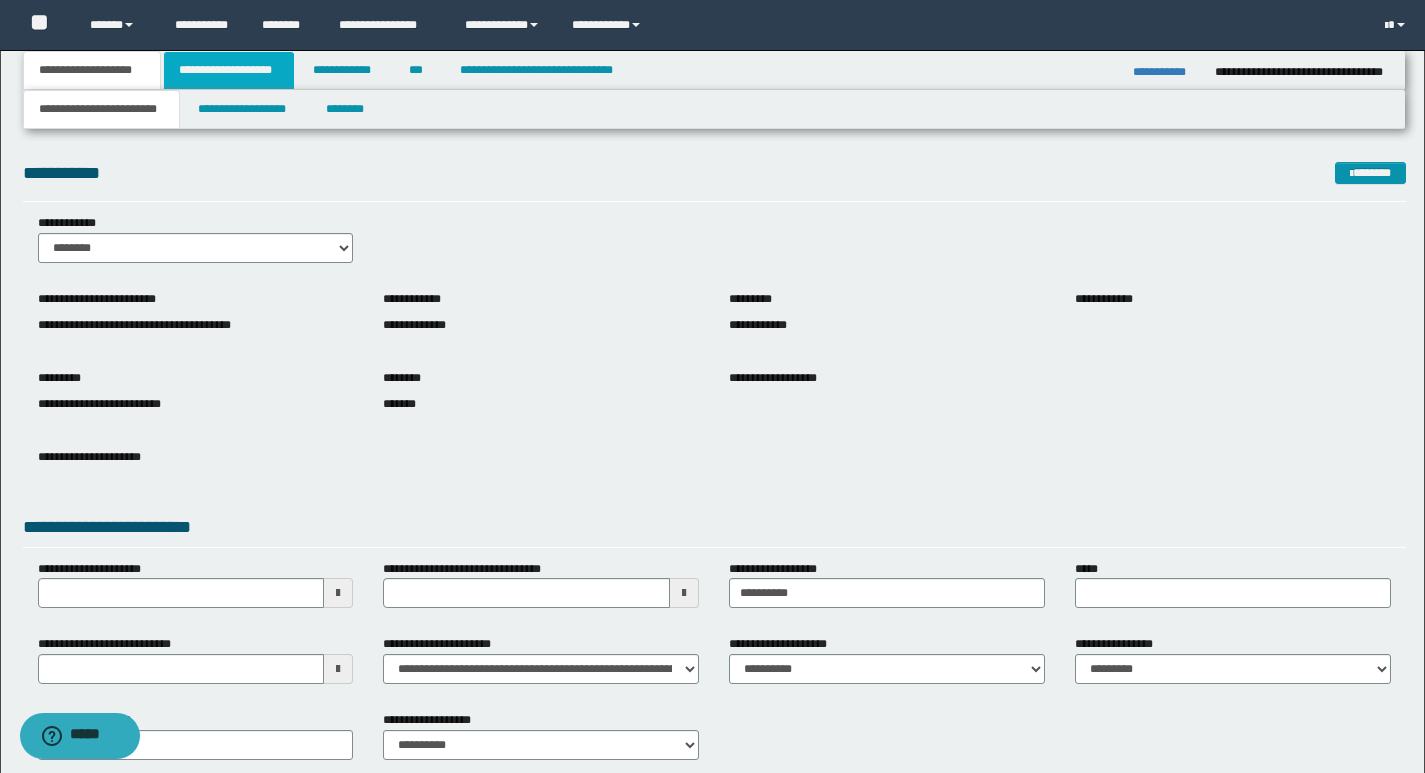 click on "**********" at bounding box center [229, 70] 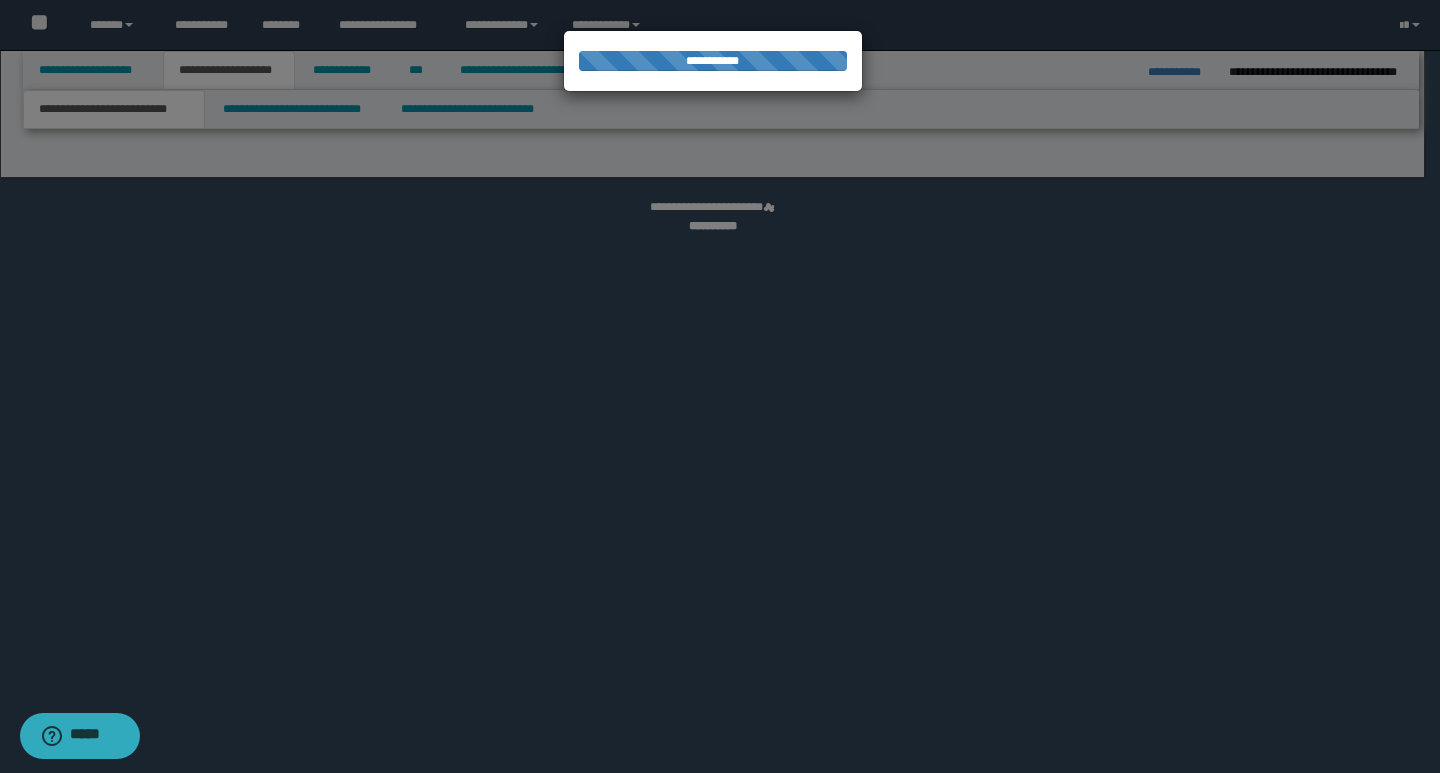 click at bounding box center (720, 386) 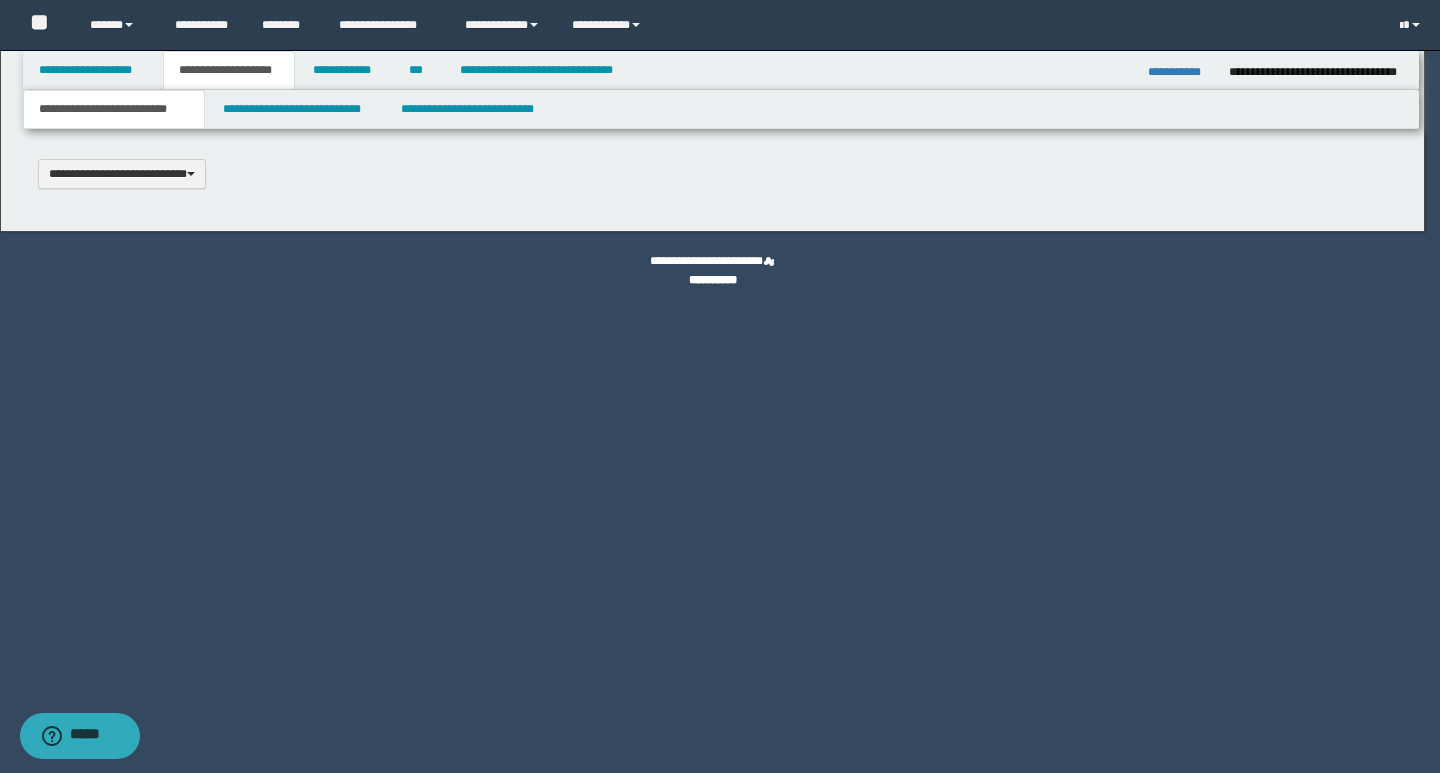 click at bounding box center [720, 386] 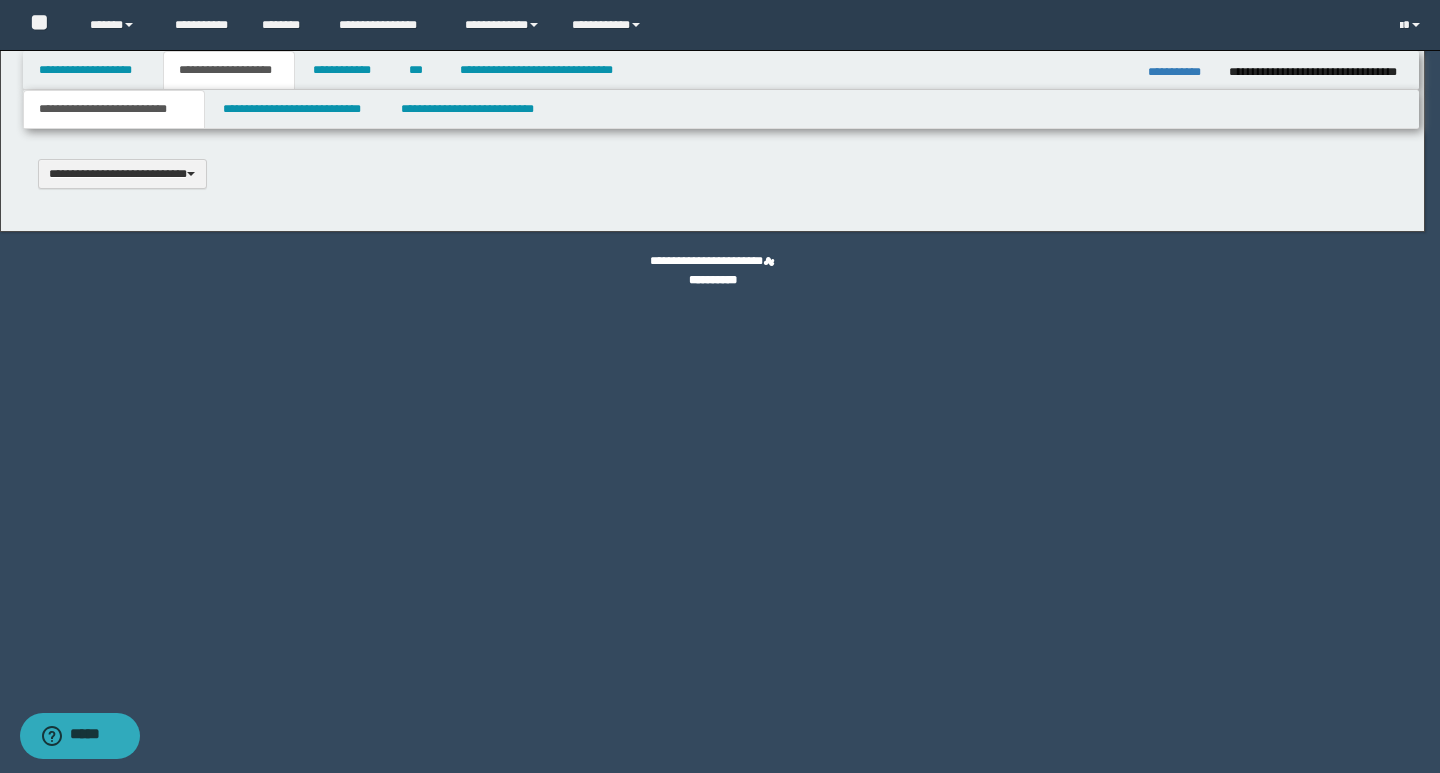 scroll, scrollTop: 0, scrollLeft: 0, axis: both 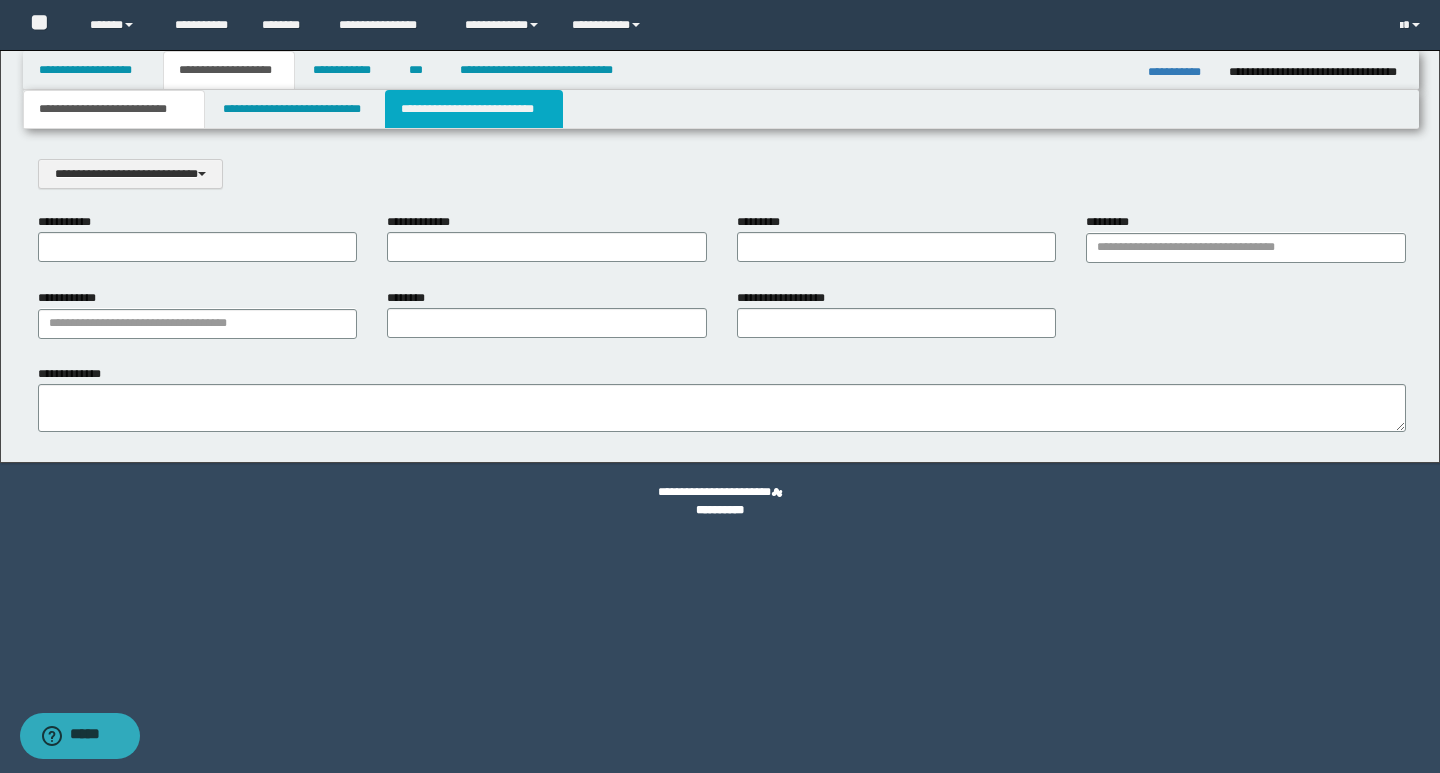 click on "**********" at bounding box center (474, 109) 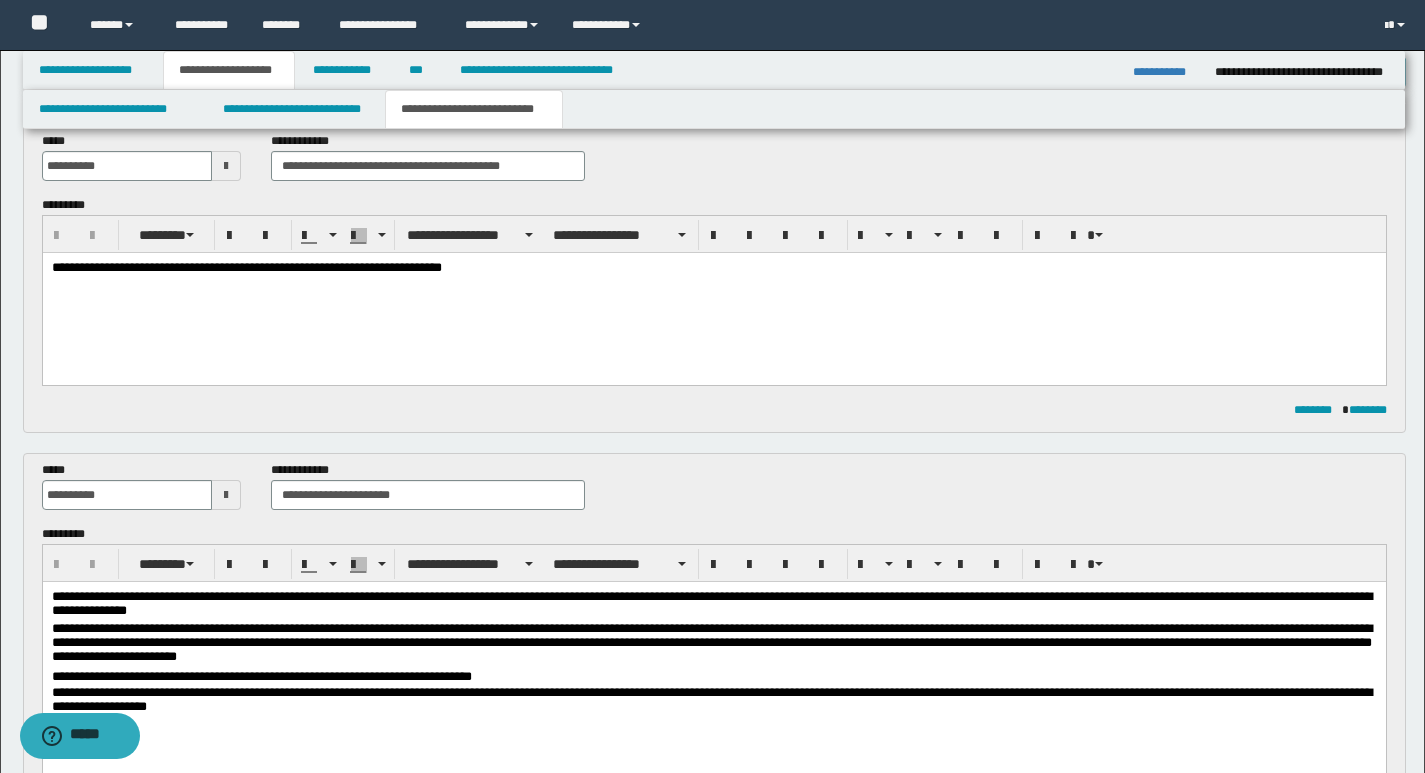 scroll, scrollTop: 200, scrollLeft: 0, axis: vertical 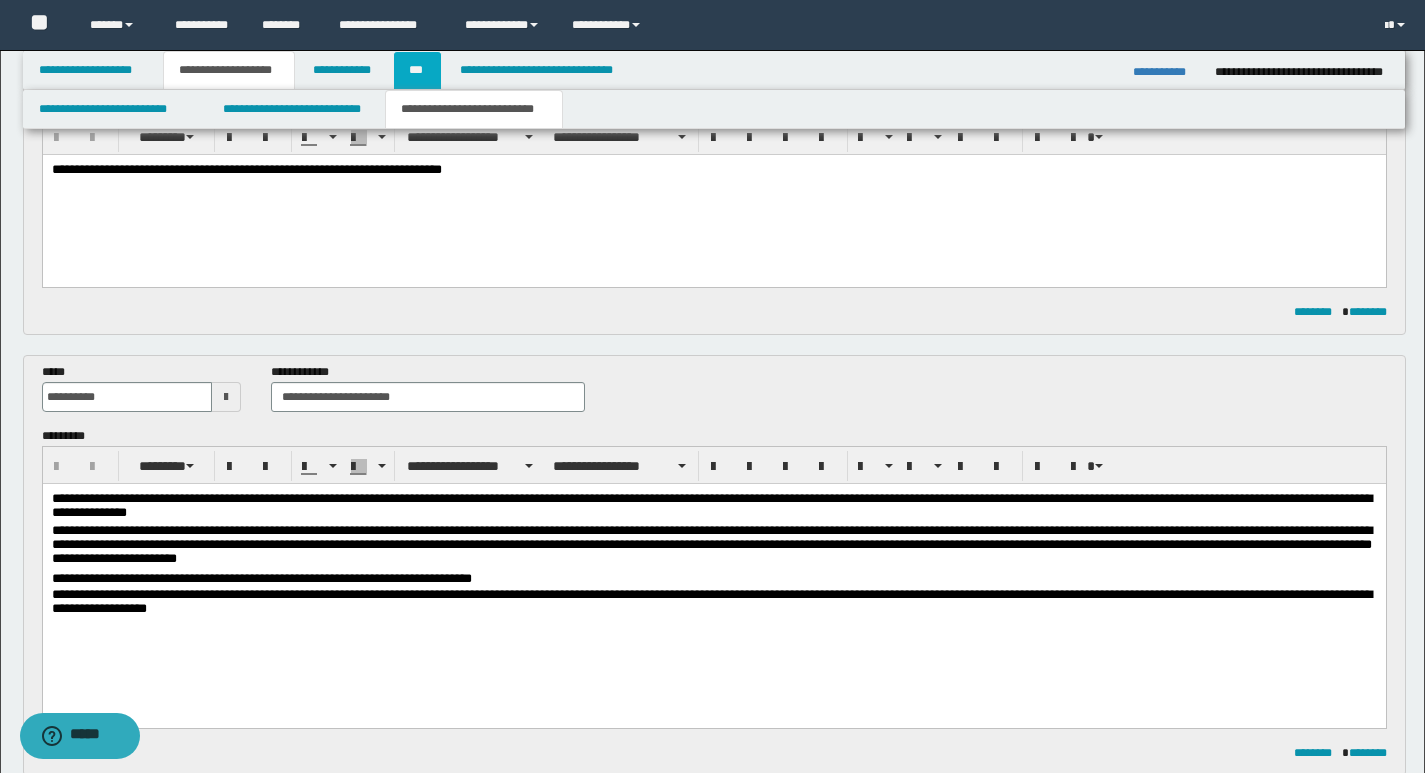 click on "***" at bounding box center [417, 70] 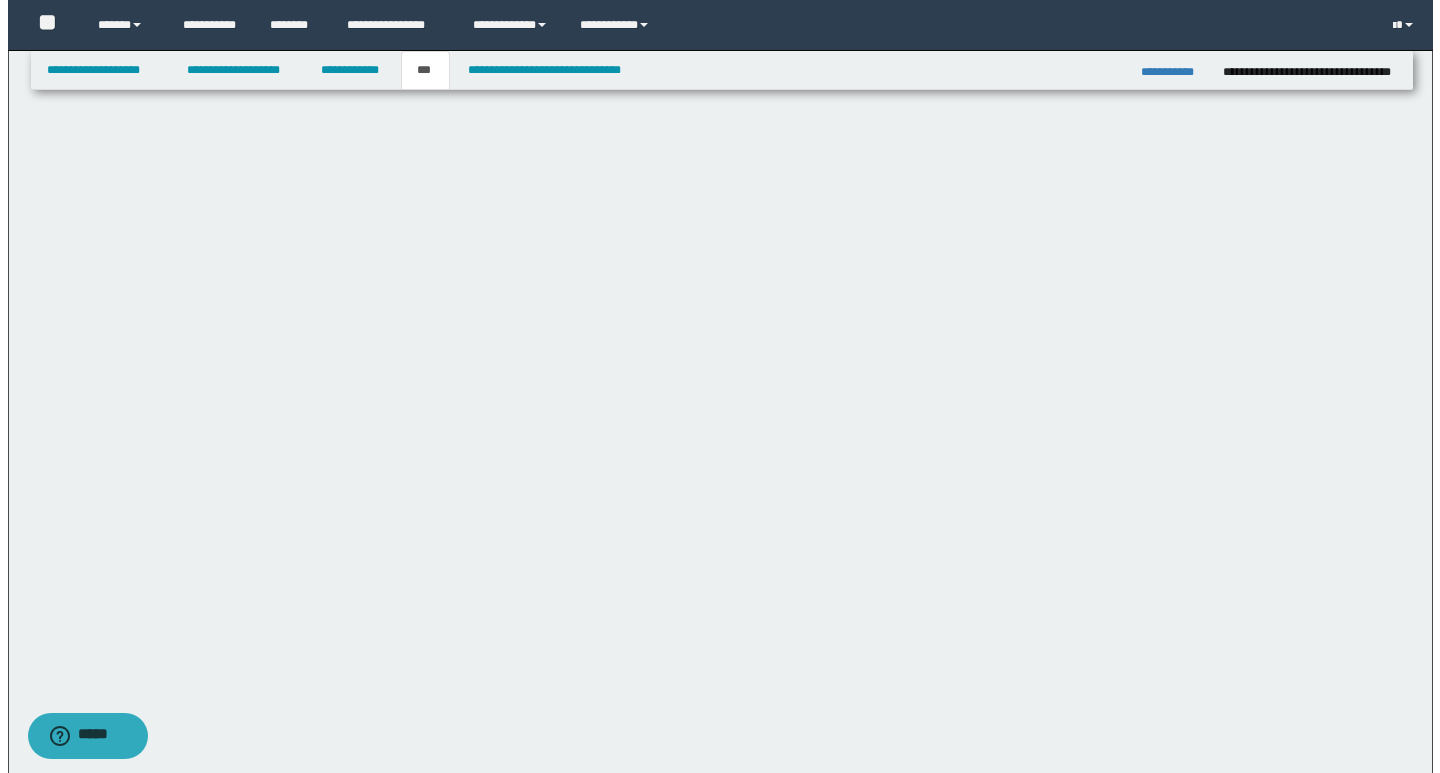 scroll, scrollTop: 0, scrollLeft: 0, axis: both 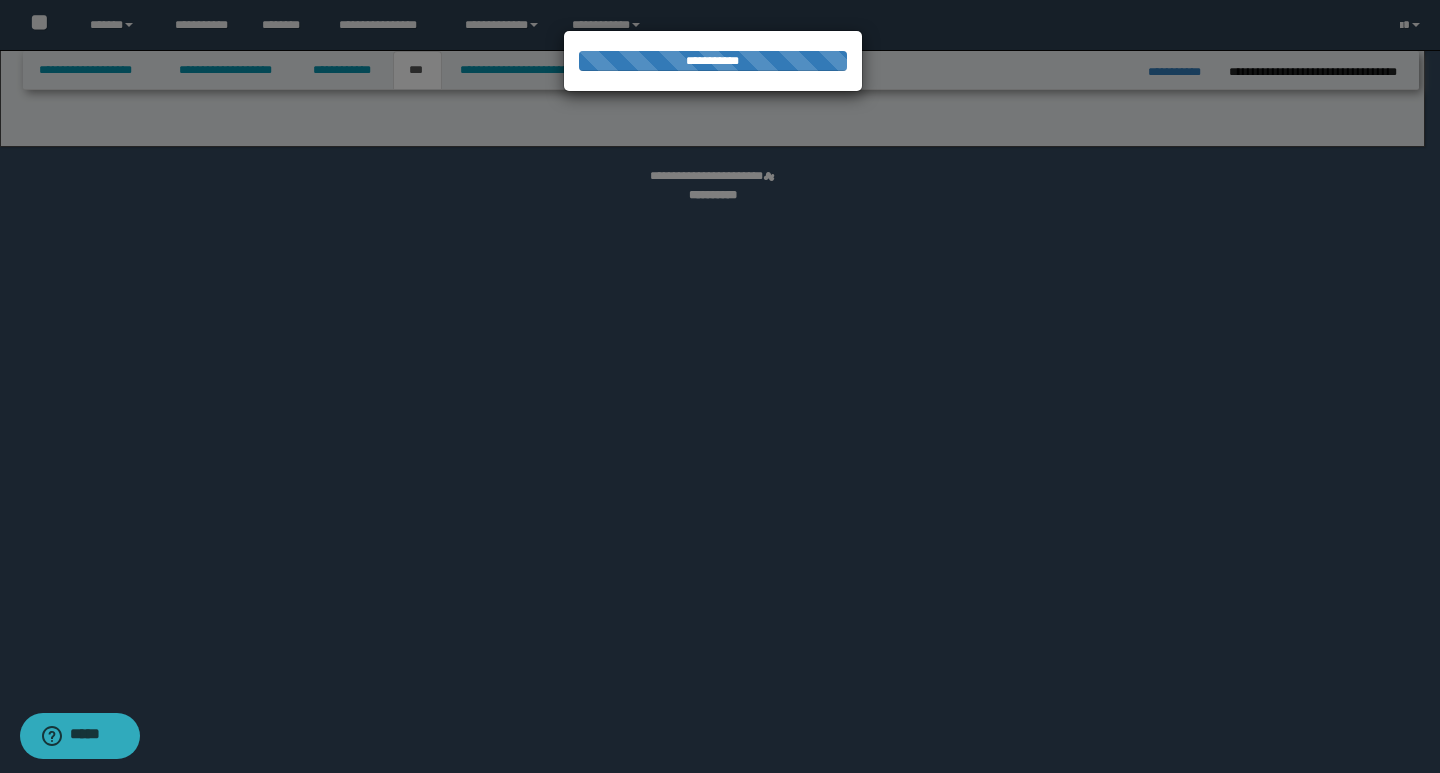 select on "**" 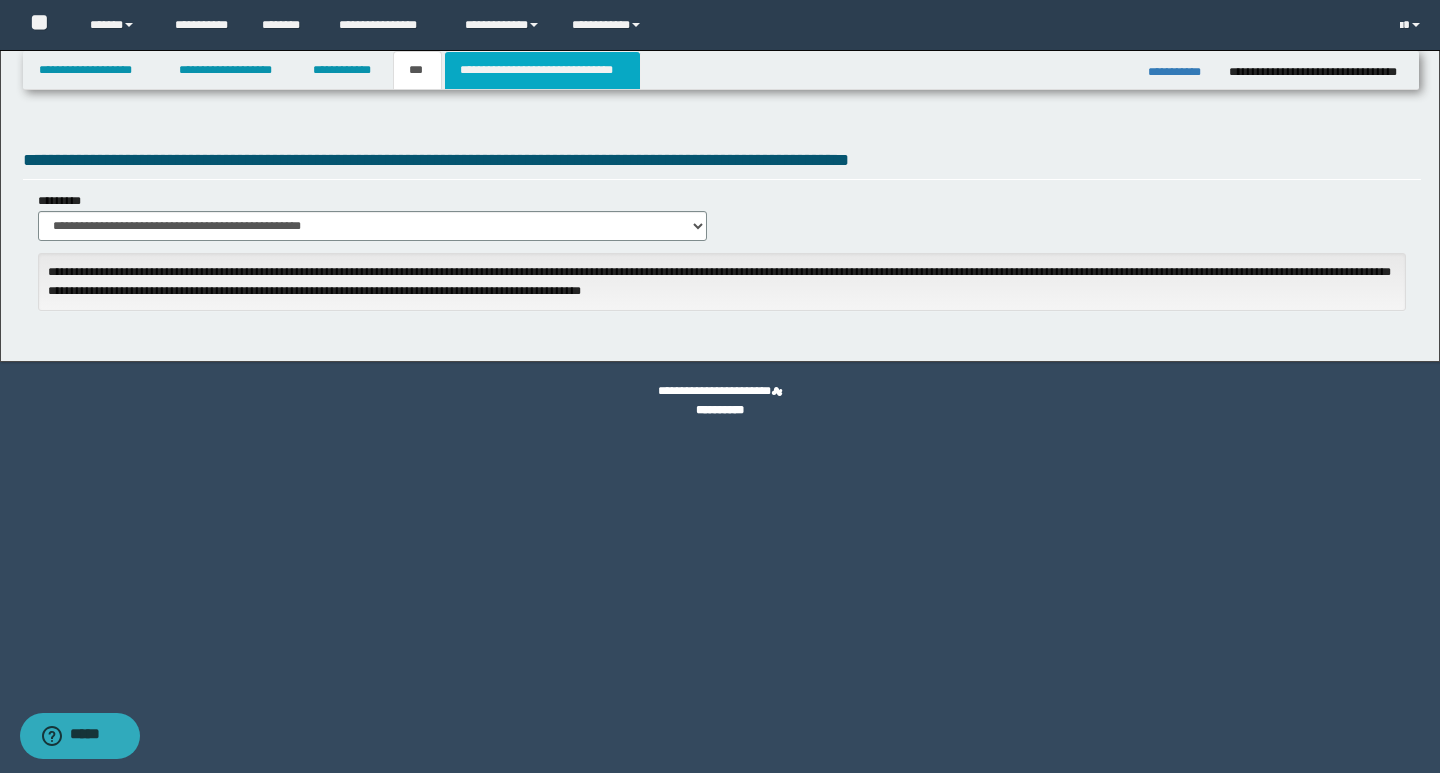 click on "**********" at bounding box center [542, 70] 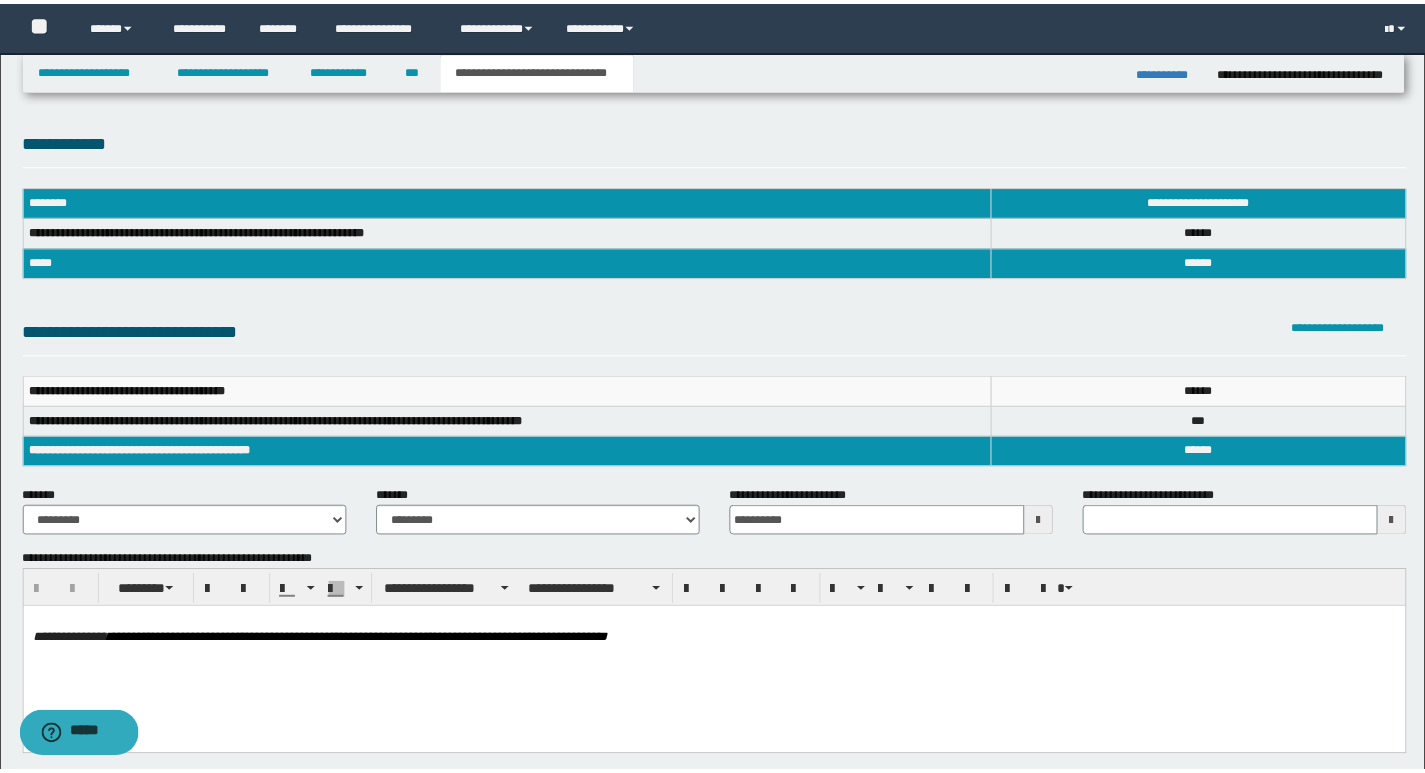 scroll, scrollTop: 0, scrollLeft: 0, axis: both 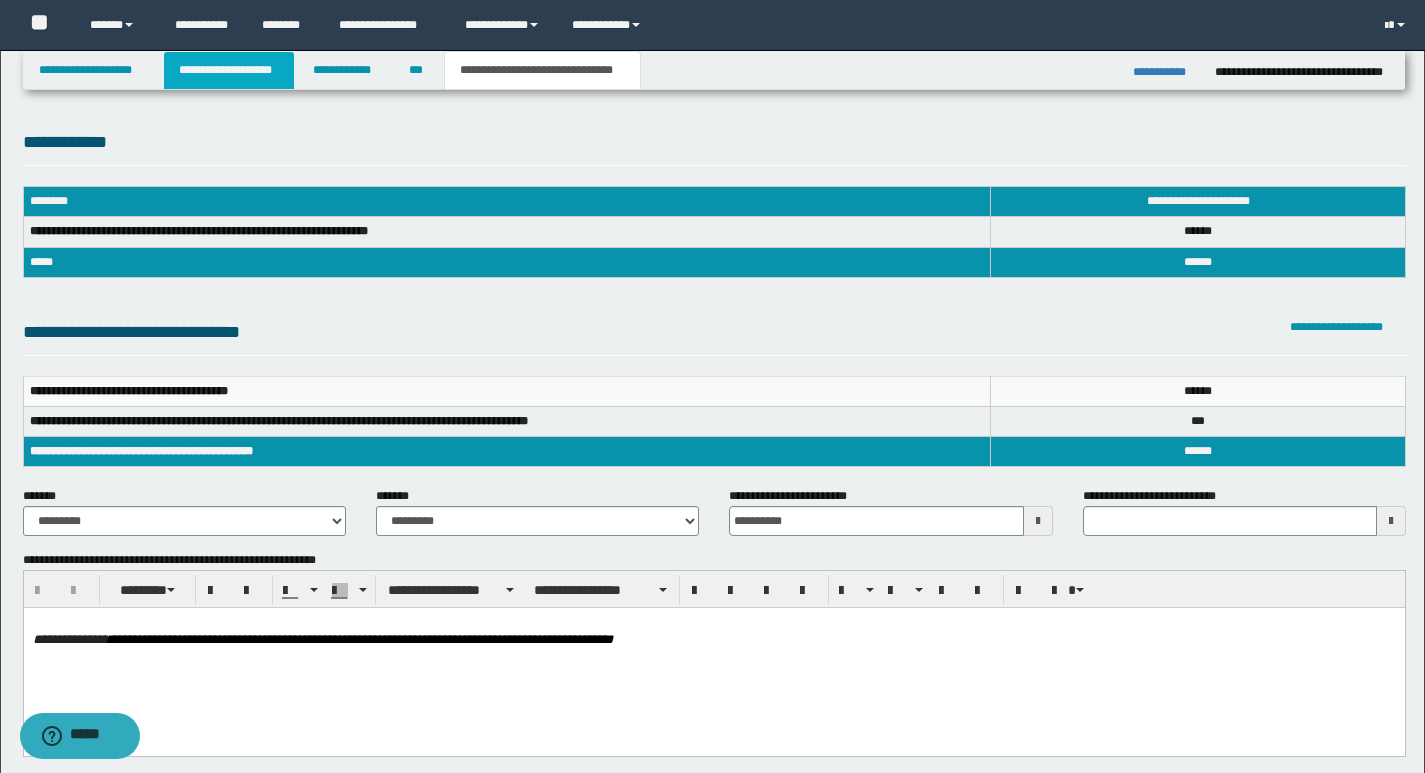 click on "**********" at bounding box center (229, 70) 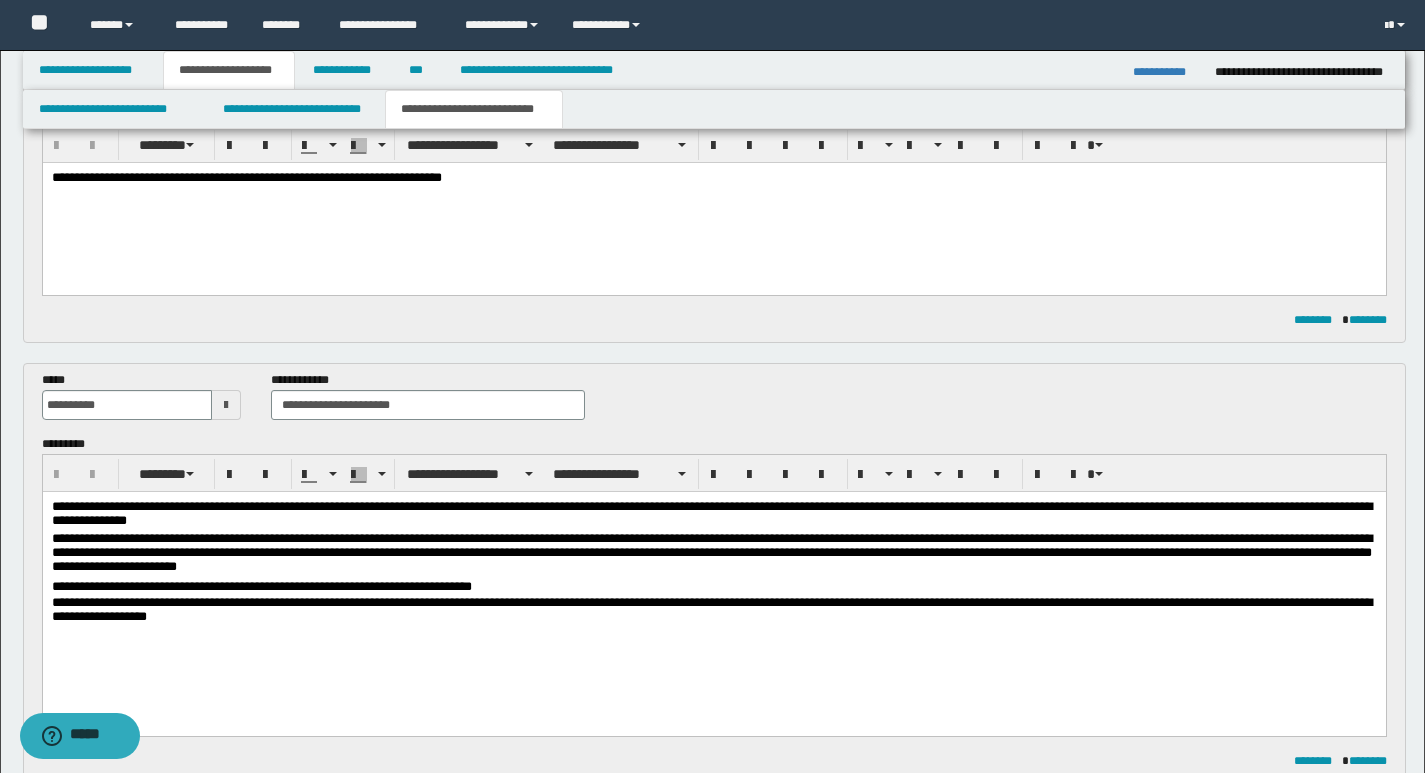 scroll, scrollTop: 200, scrollLeft: 0, axis: vertical 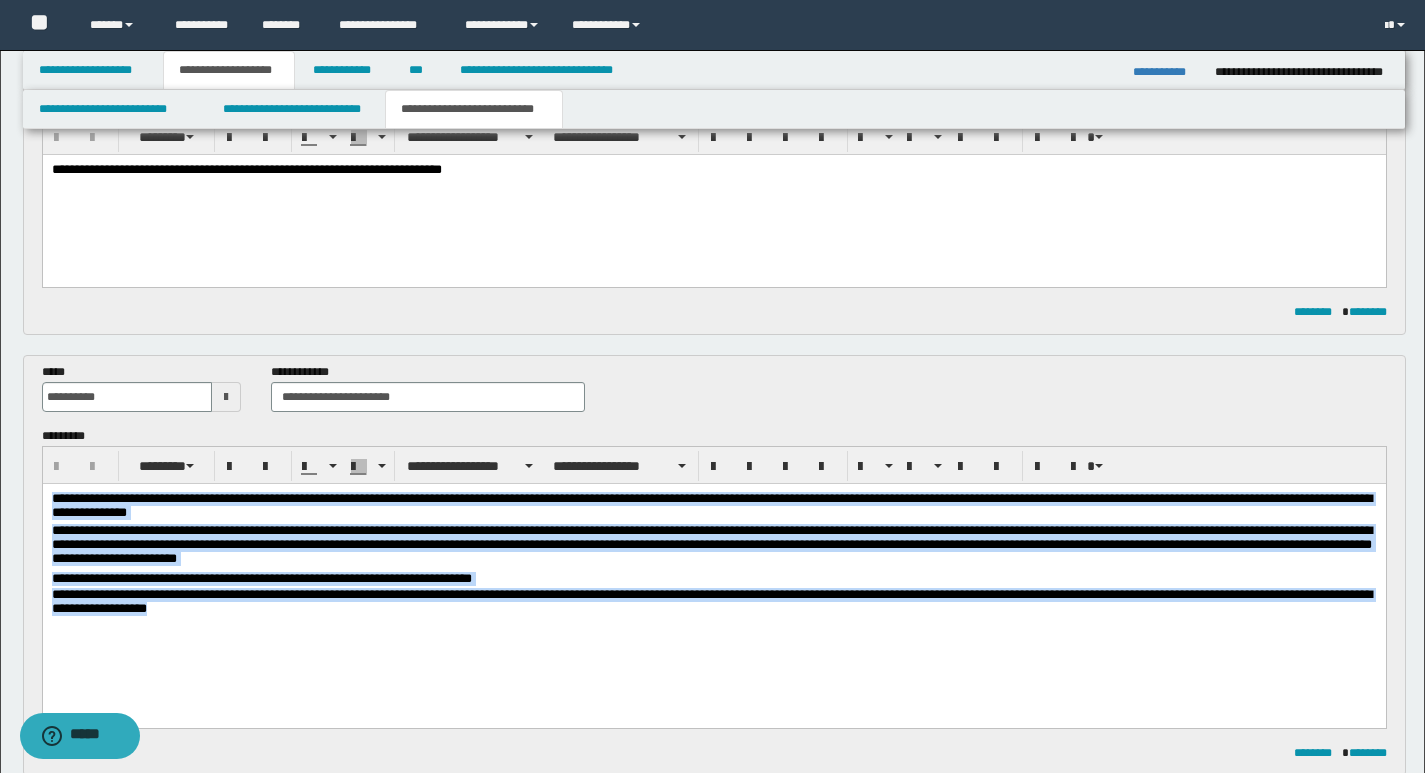 drag, startPoint x: 272, startPoint y: 613, endPoint x: 32, endPoint y: 417, distance: 309.86447 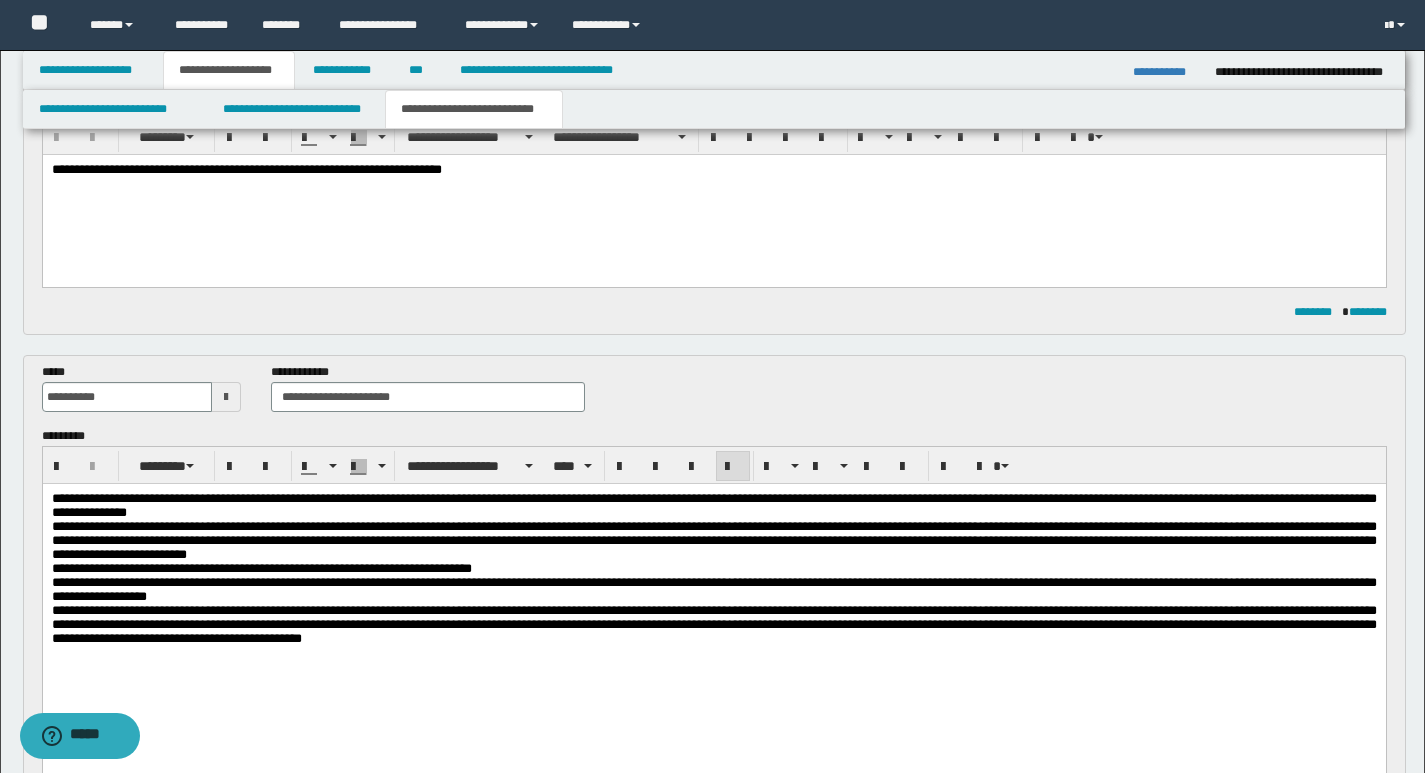 click on "**********" at bounding box center [713, 540] 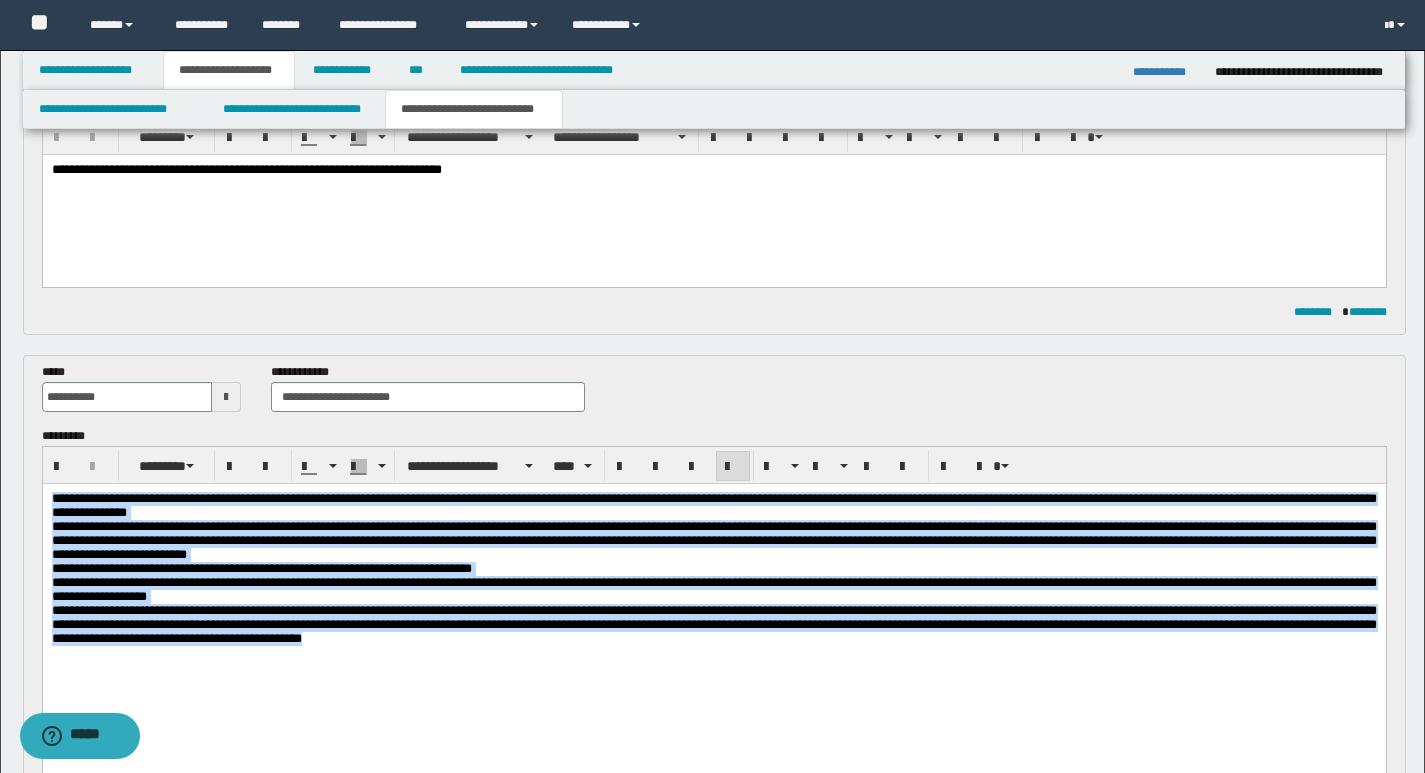 drag, startPoint x: 534, startPoint y: 661, endPoint x: -1, endPoint y: 451, distance: 574.7391 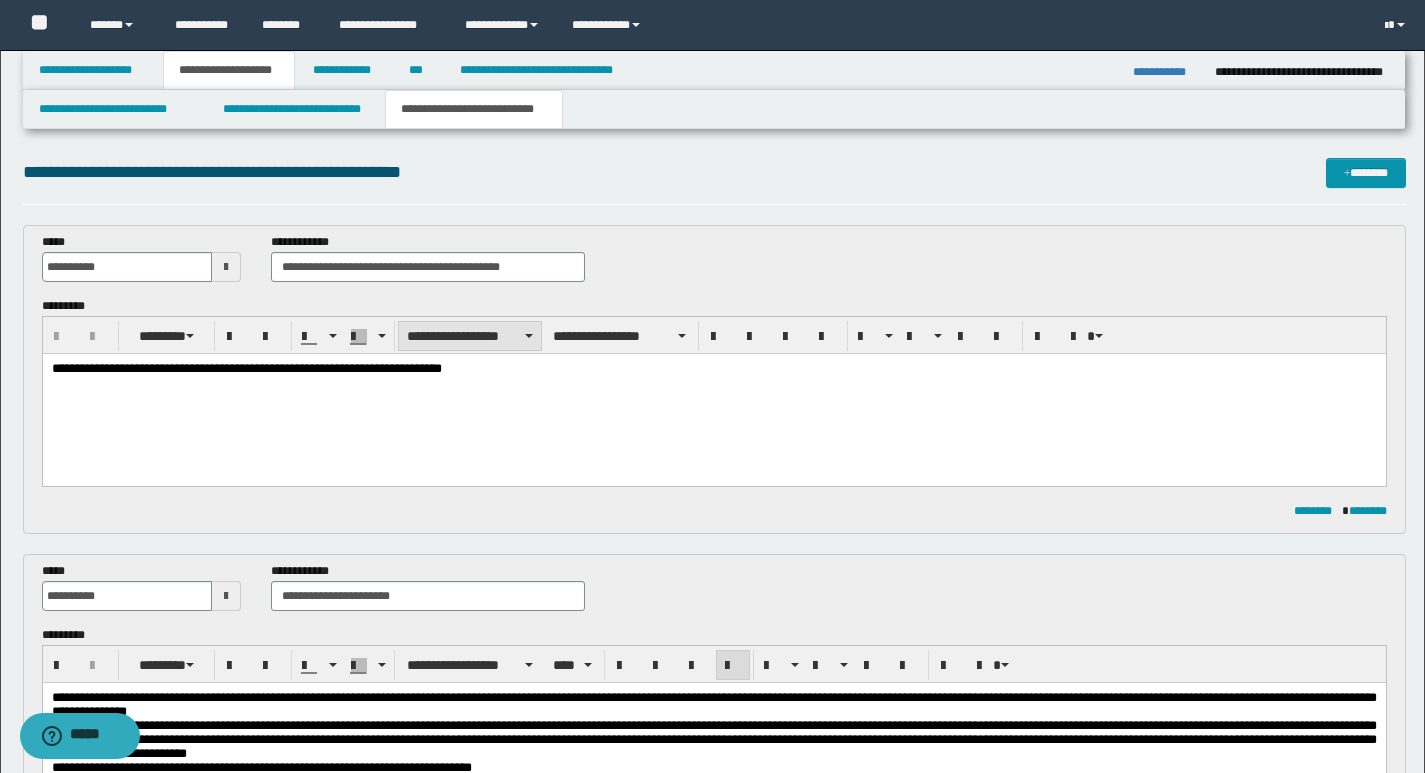 scroll, scrollTop: 0, scrollLeft: 0, axis: both 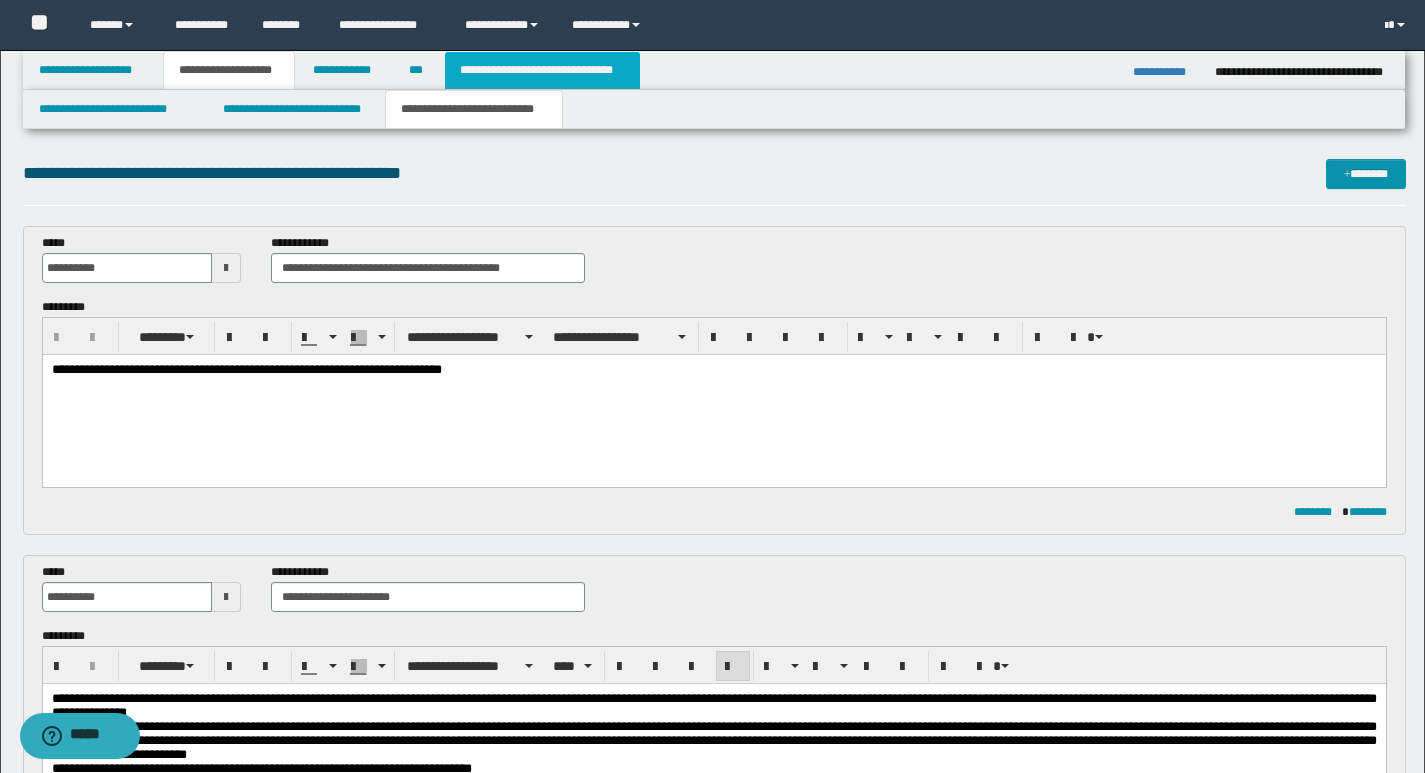 click on "**********" at bounding box center (542, 70) 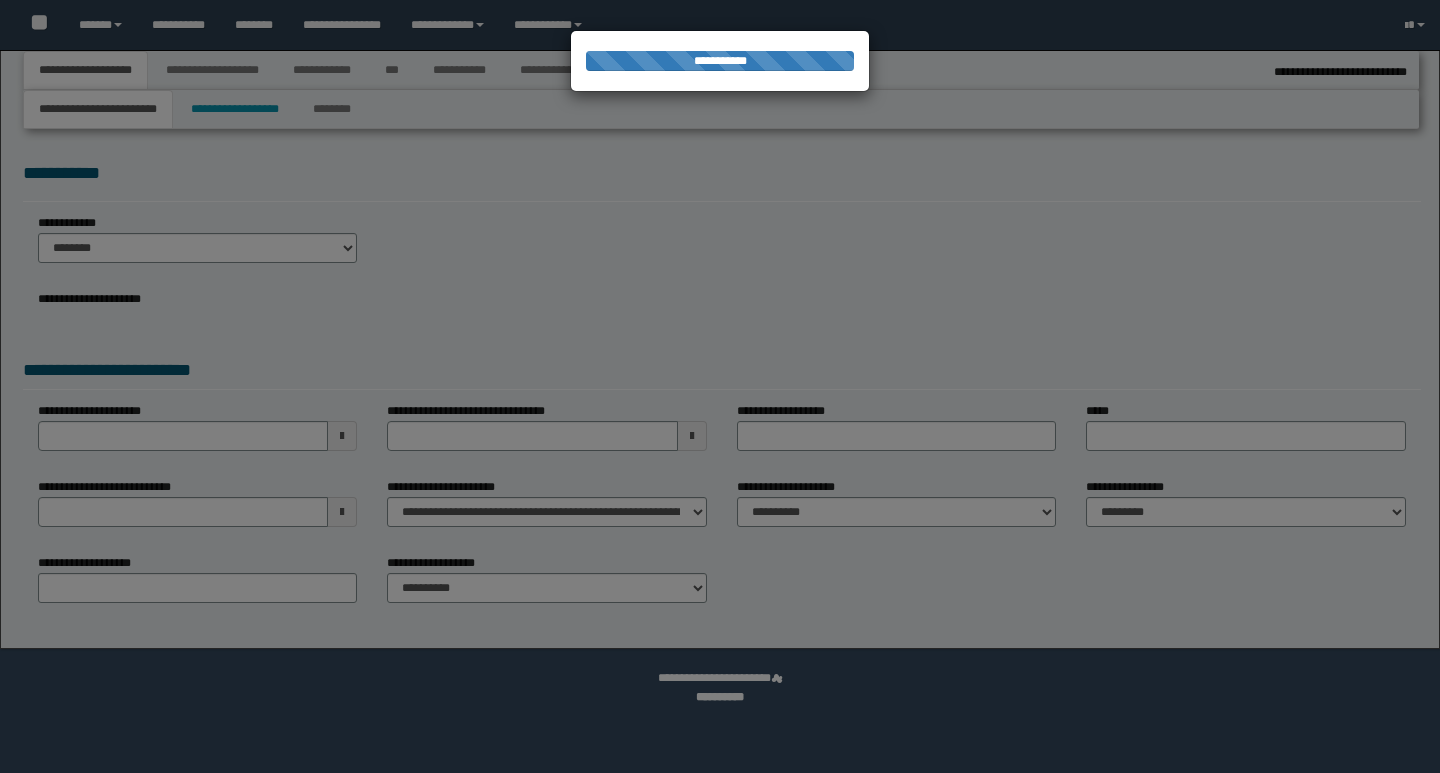 type on "**********" 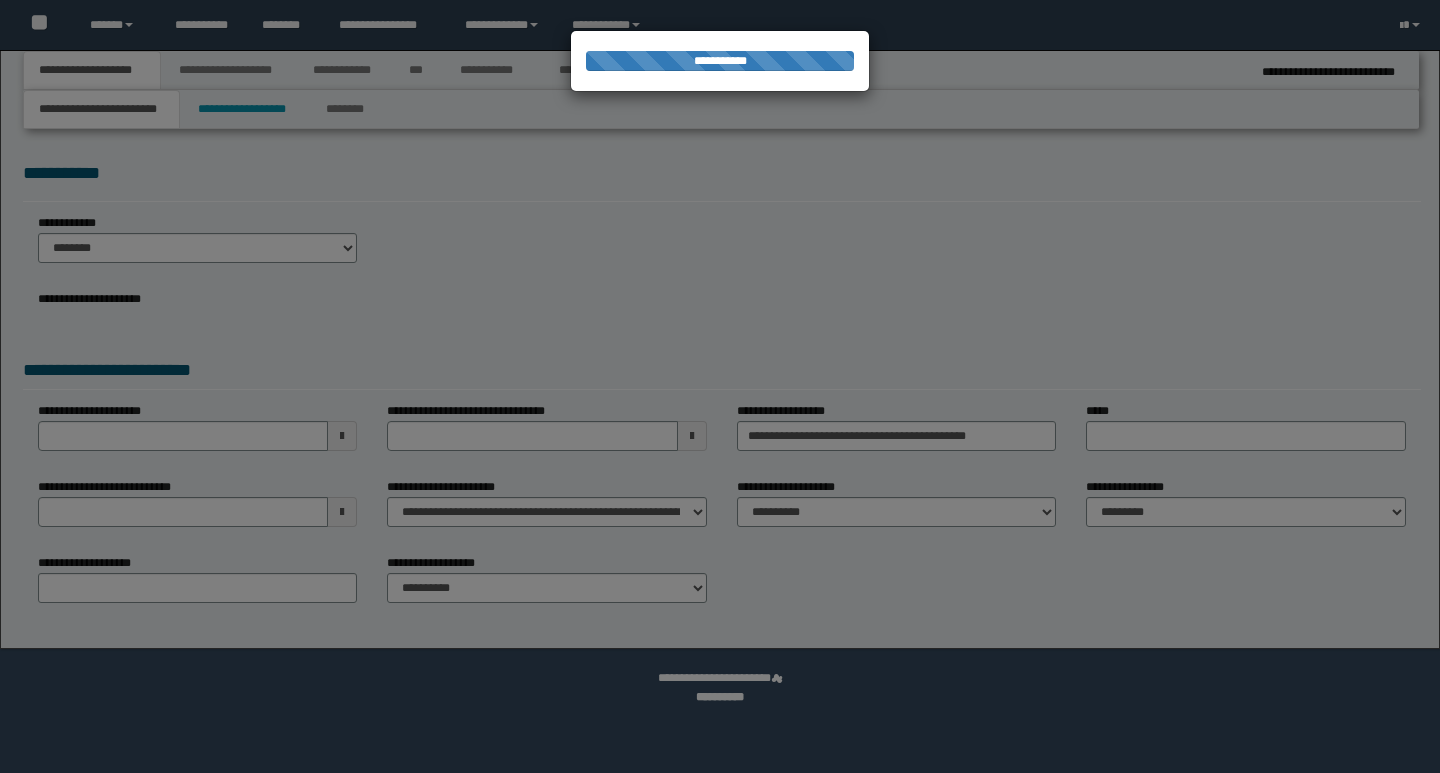 scroll, scrollTop: 0, scrollLeft: 0, axis: both 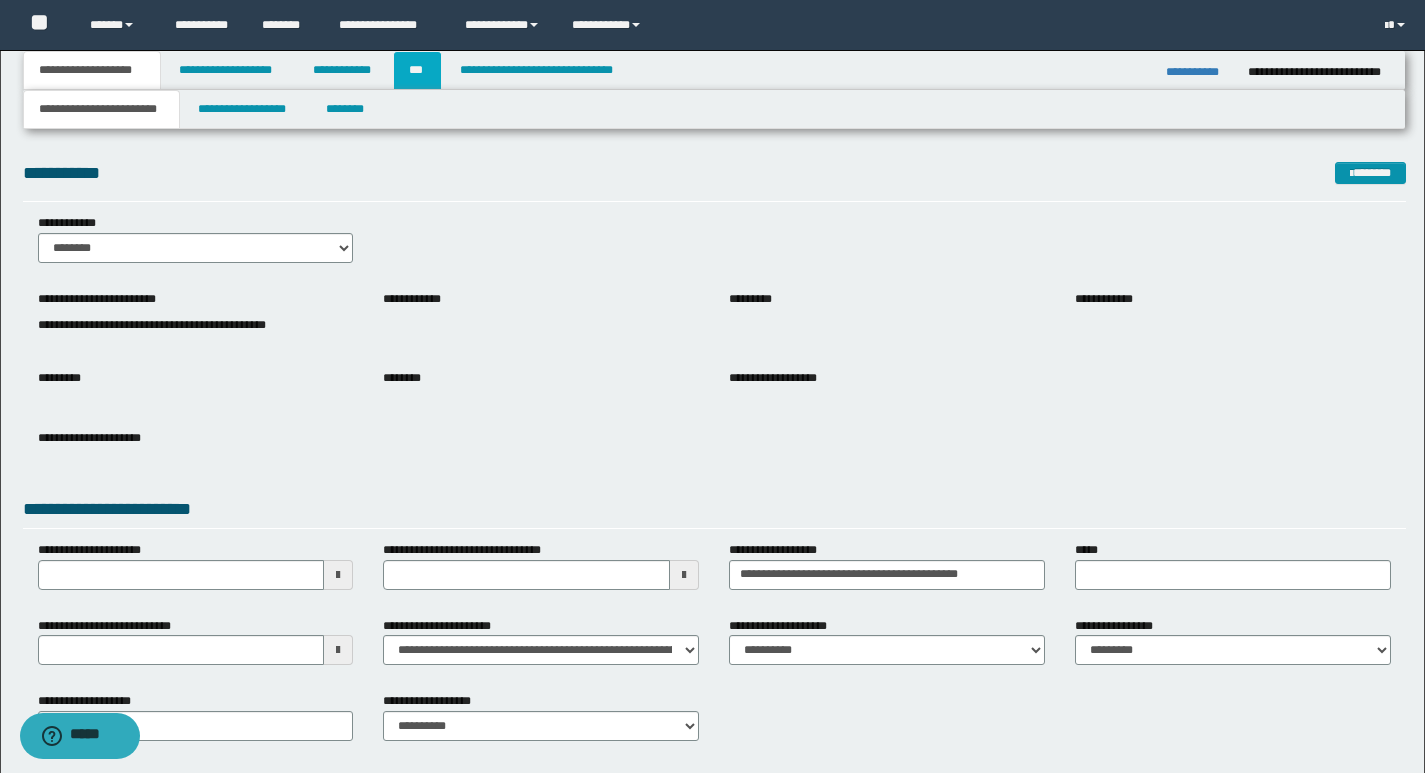 click on "***" at bounding box center [417, 70] 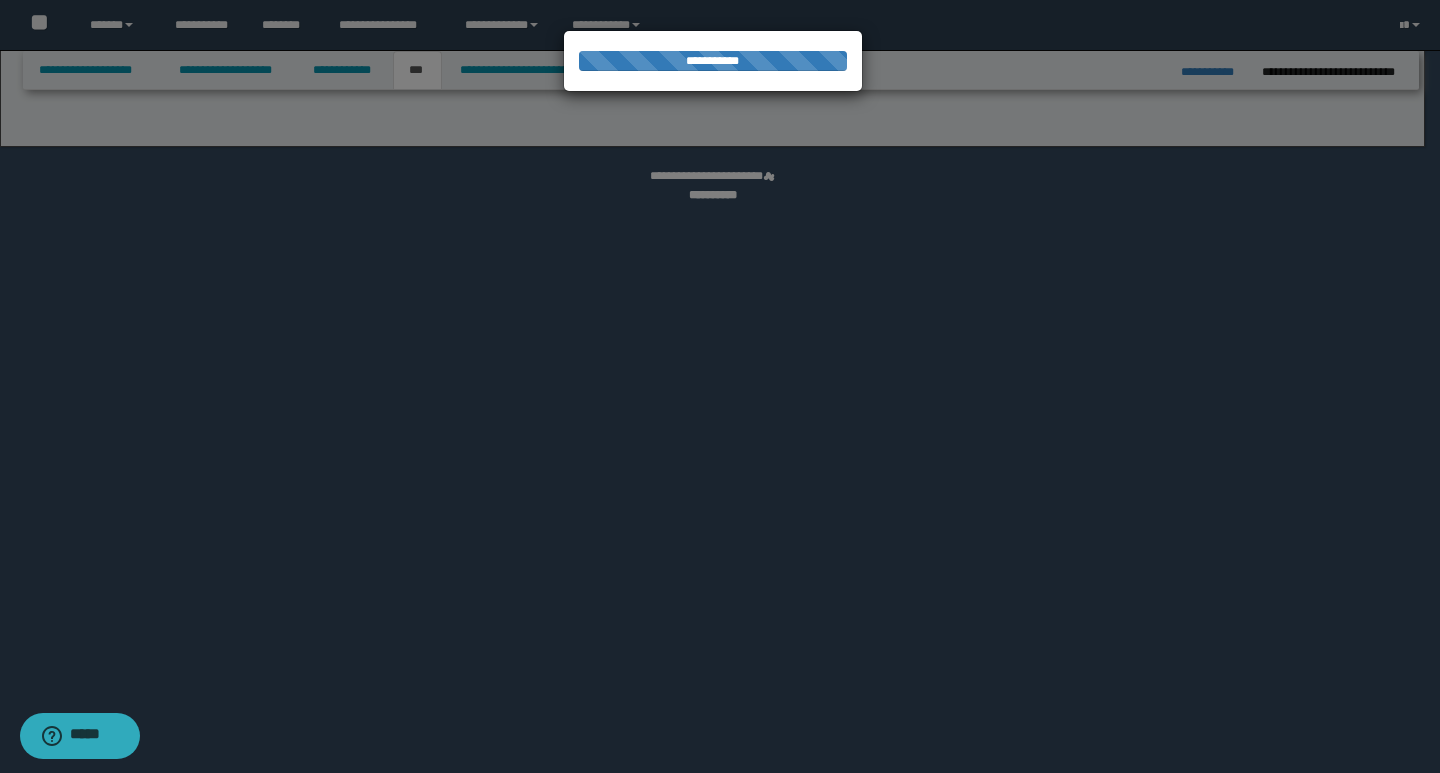 select on "**" 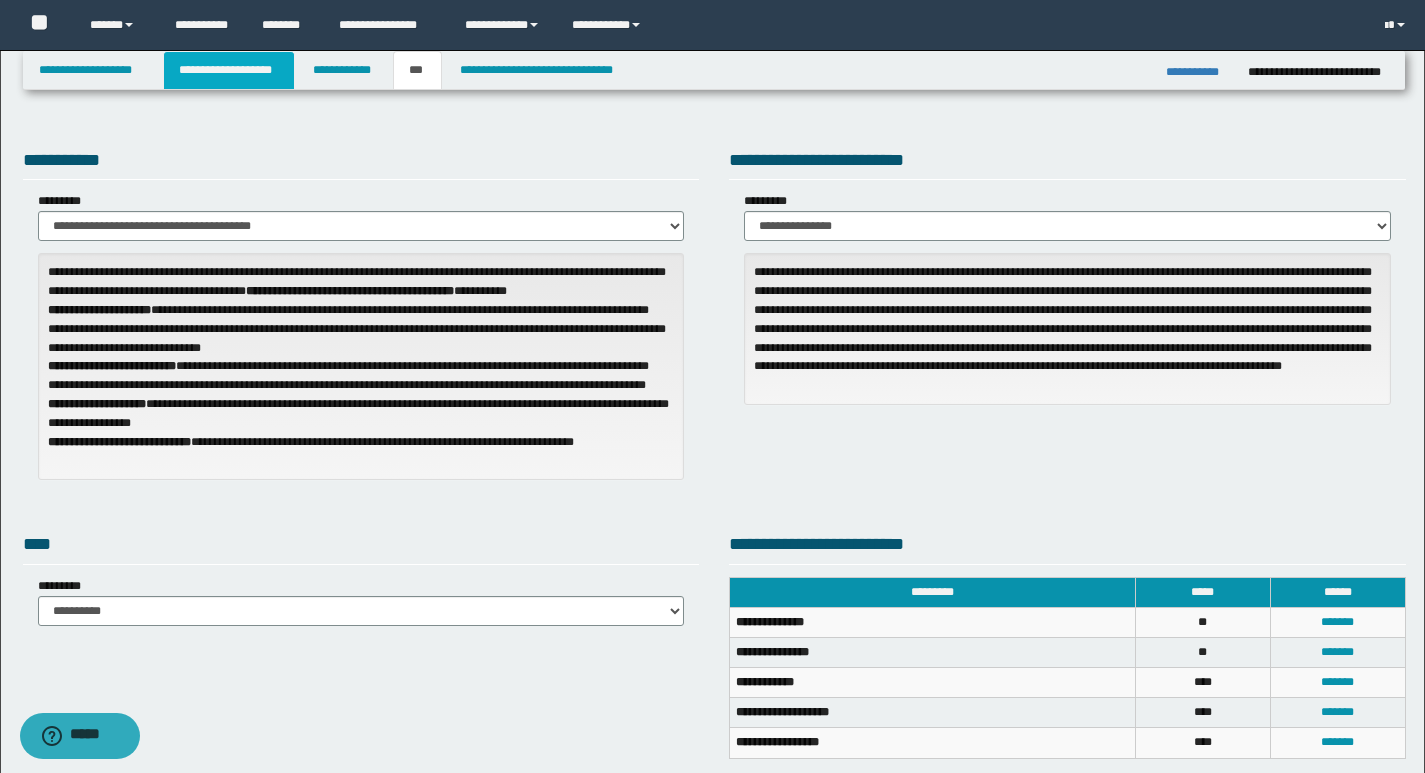 click on "**********" at bounding box center [229, 70] 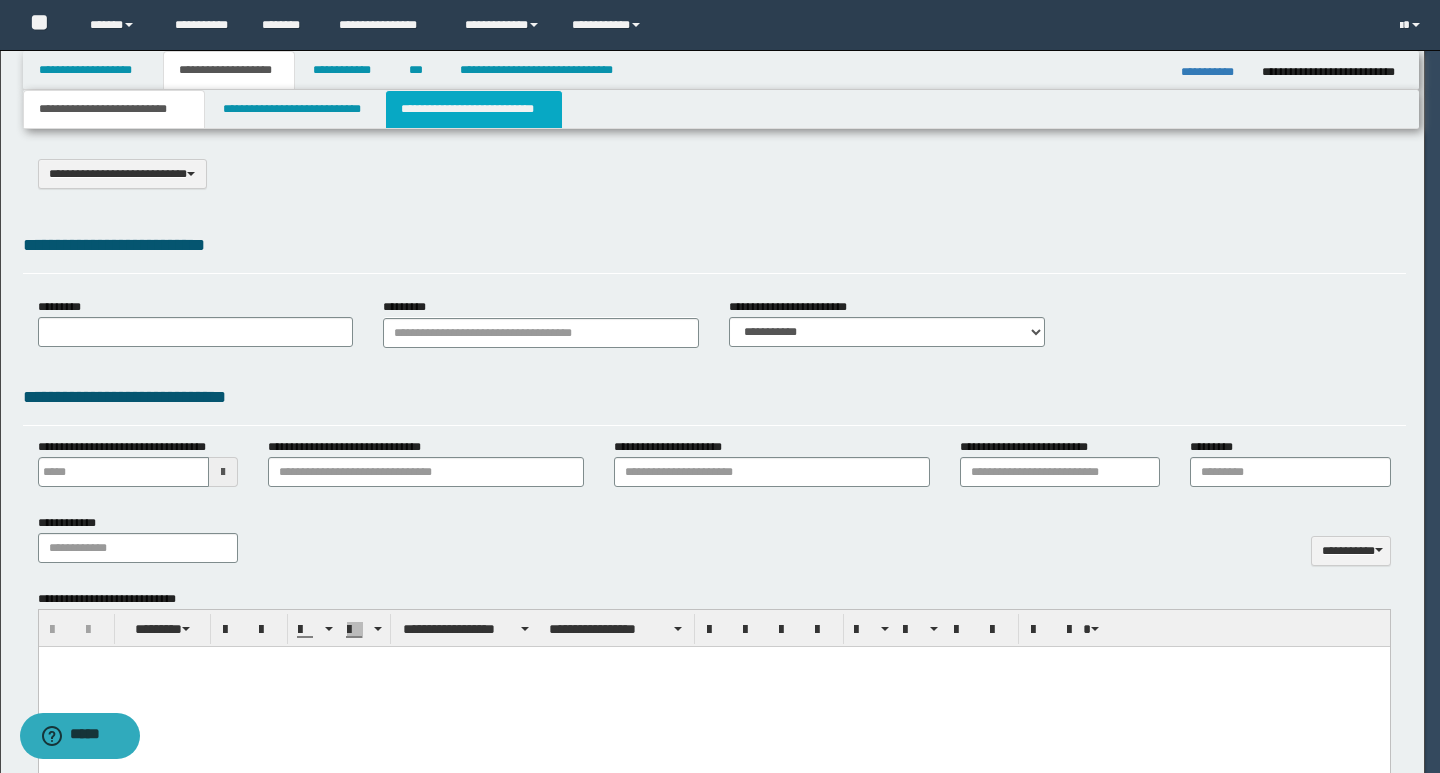 select on "*" 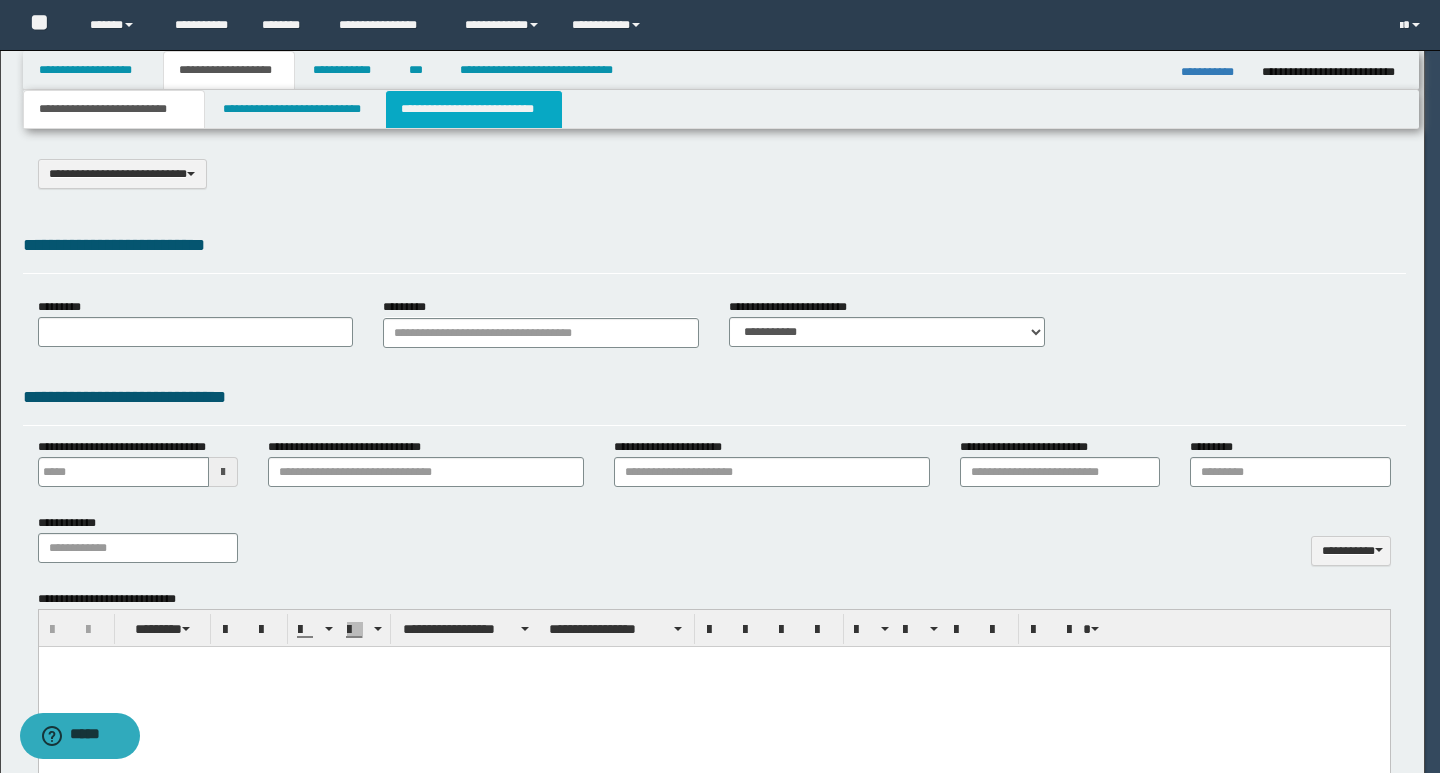 scroll, scrollTop: 0, scrollLeft: 0, axis: both 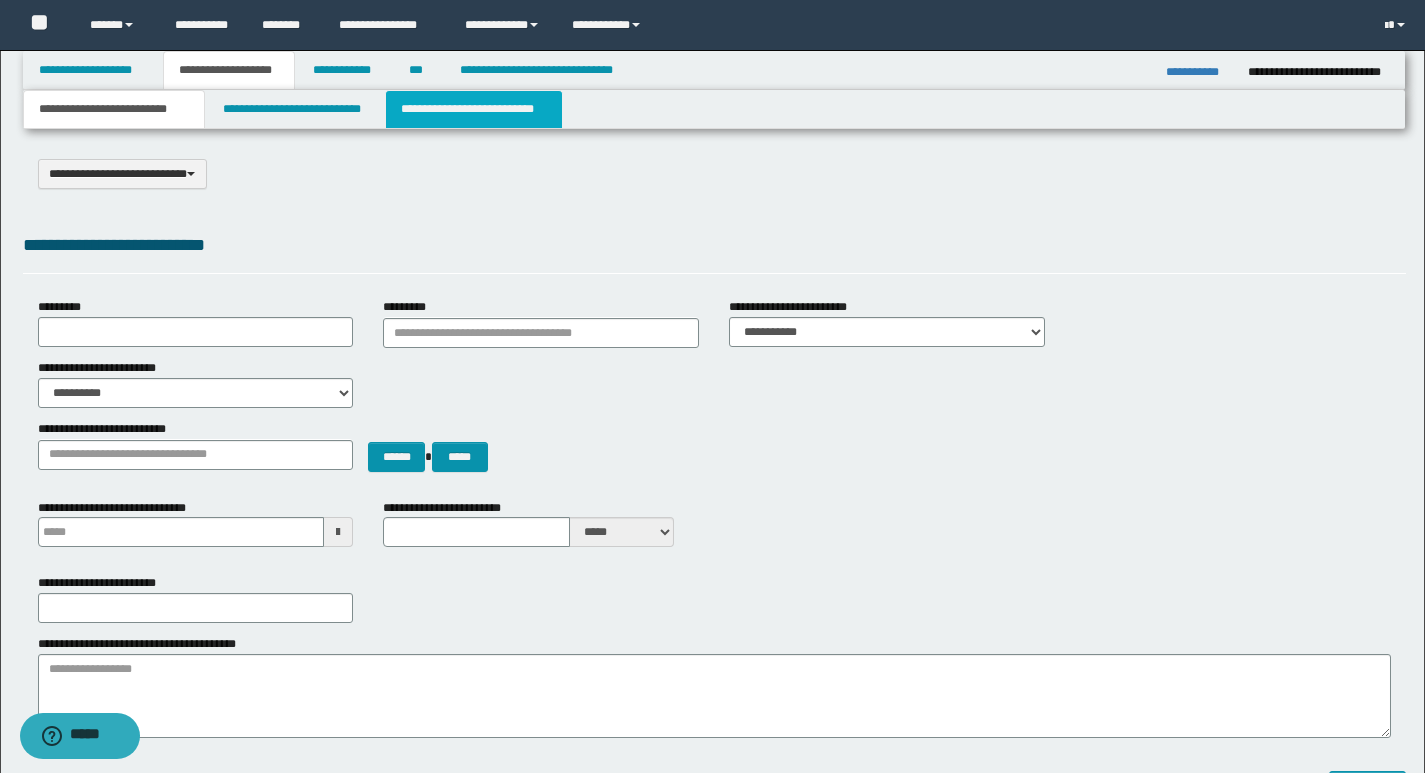 click on "**********" at bounding box center (474, 109) 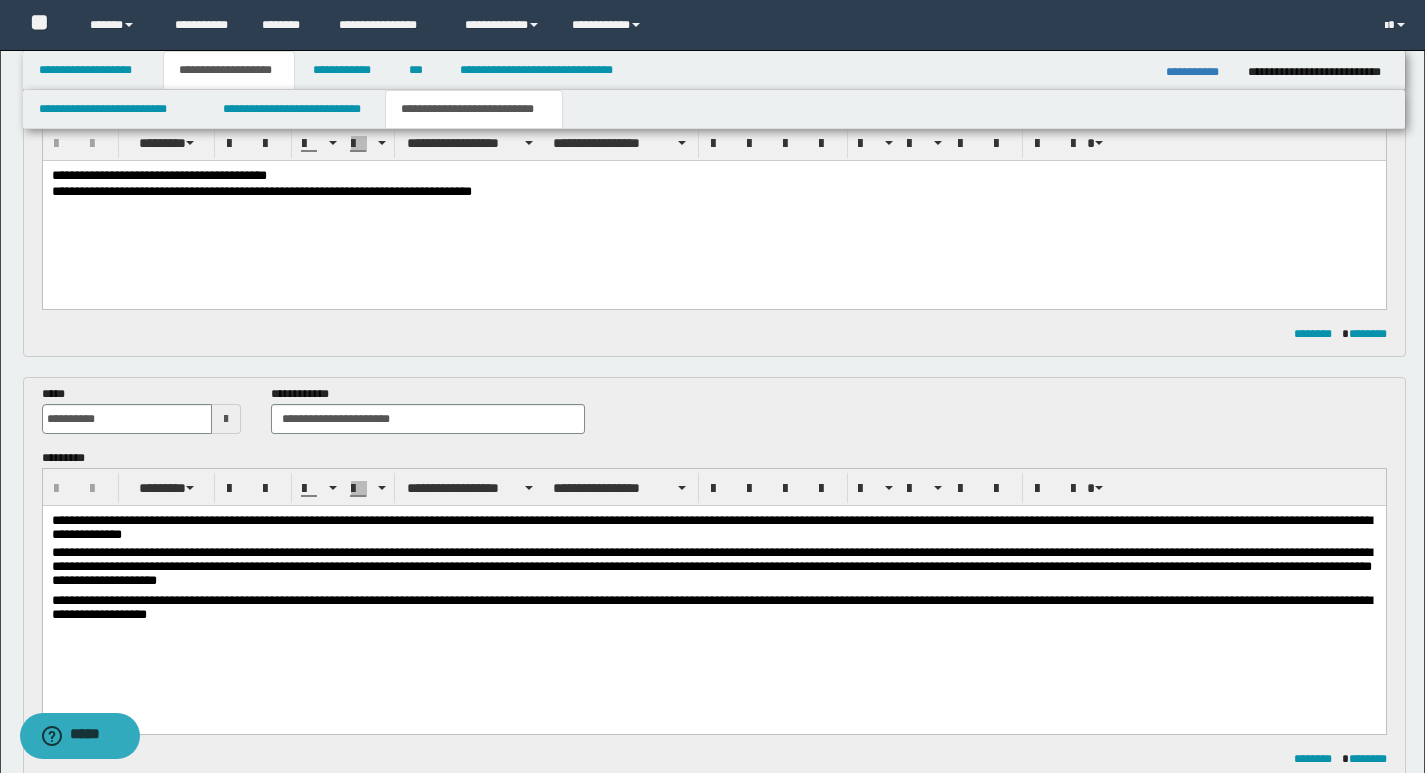 scroll, scrollTop: 200, scrollLeft: 0, axis: vertical 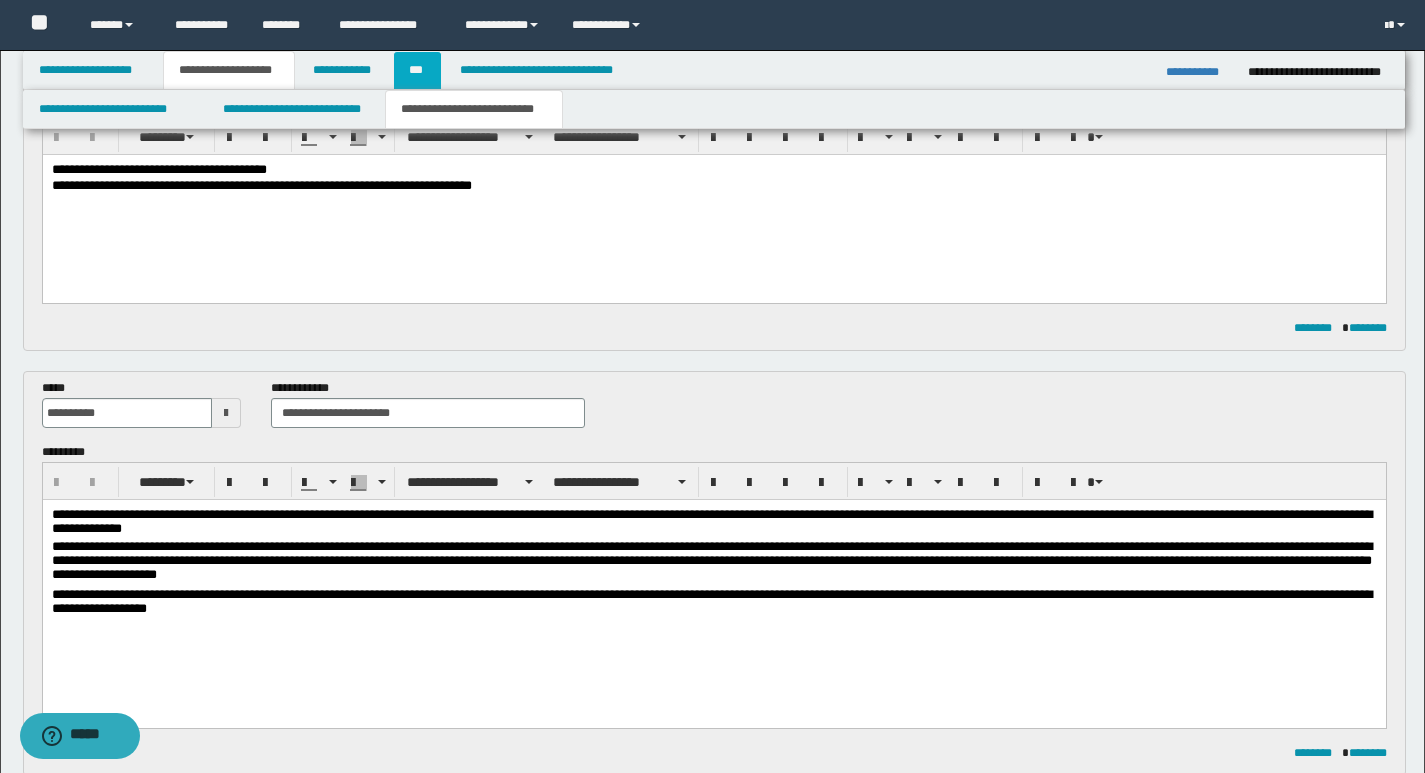 click on "***" at bounding box center (417, 70) 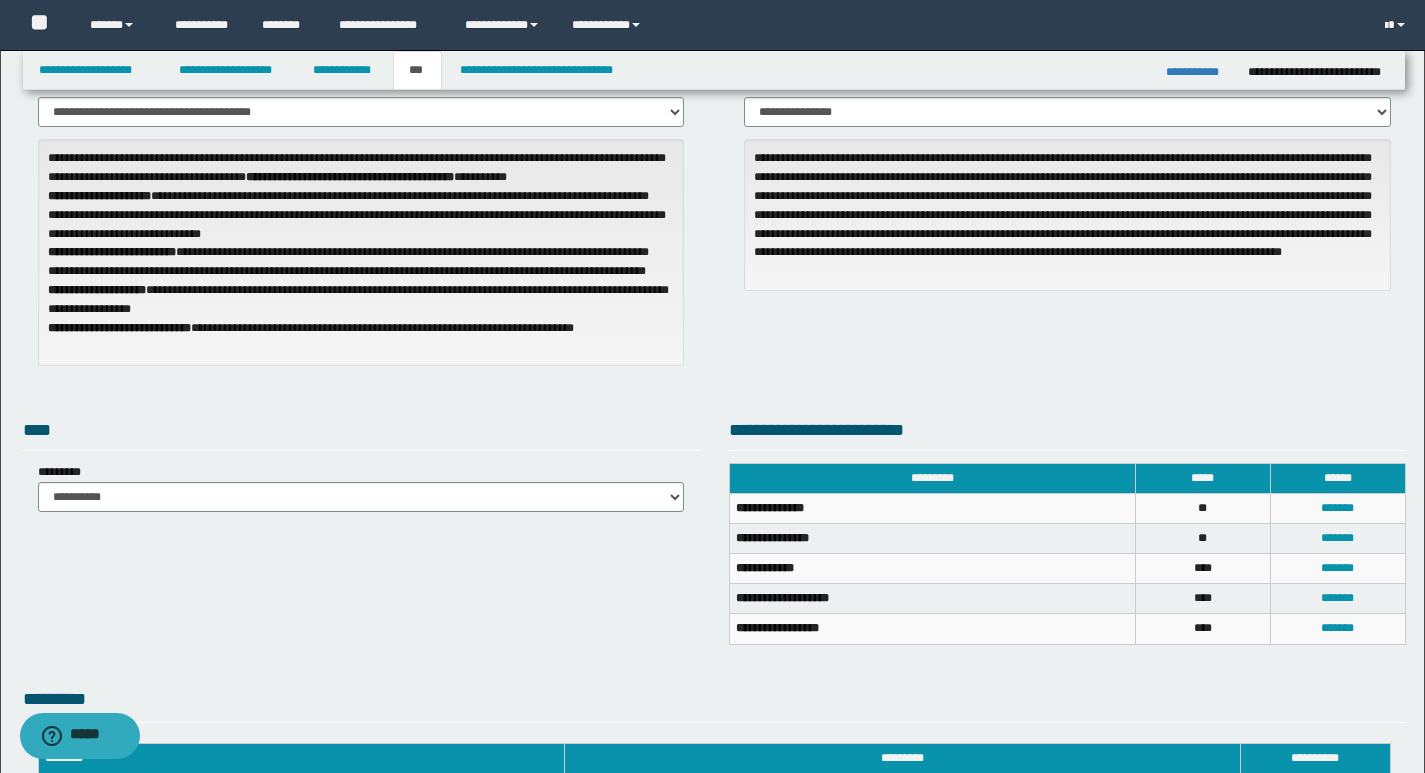 scroll, scrollTop: 69, scrollLeft: 0, axis: vertical 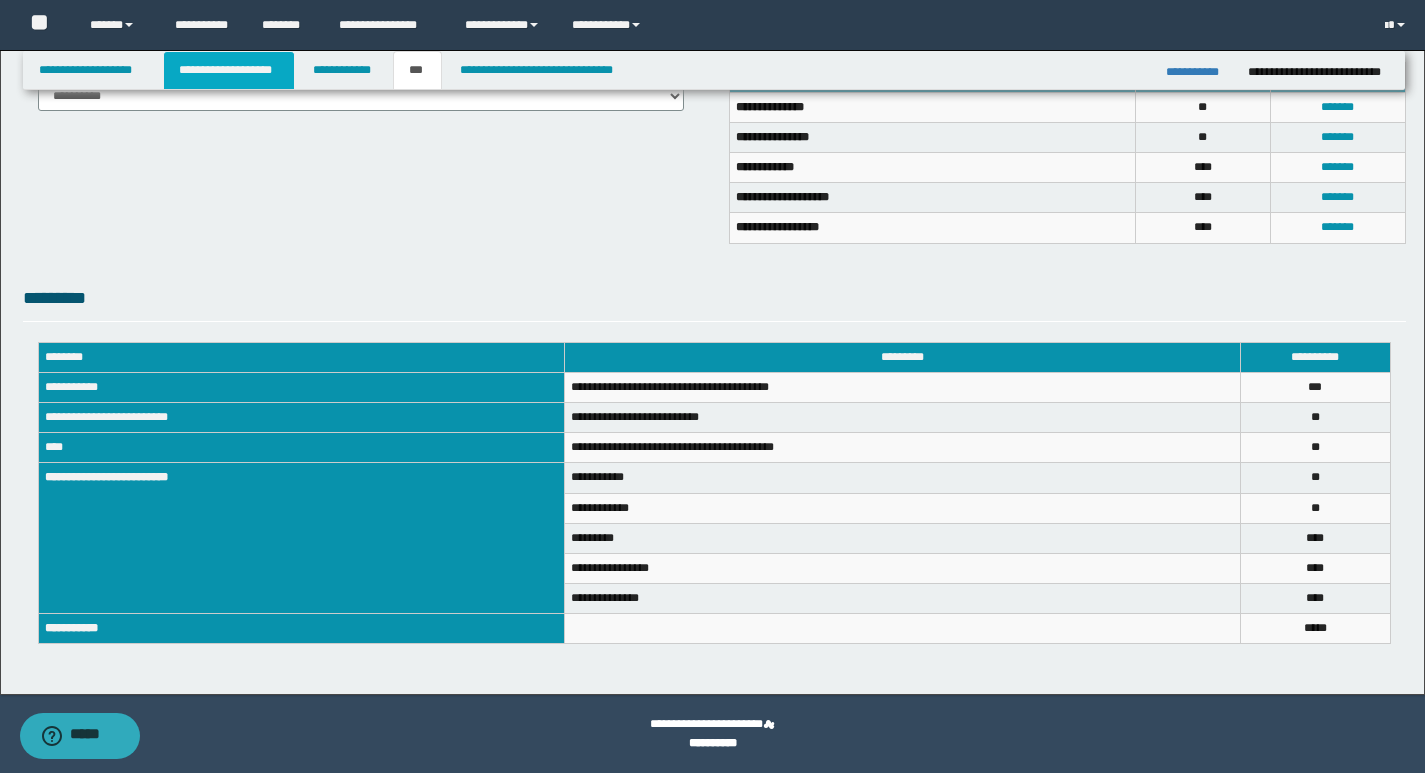 click on "**********" at bounding box center (229, 70) 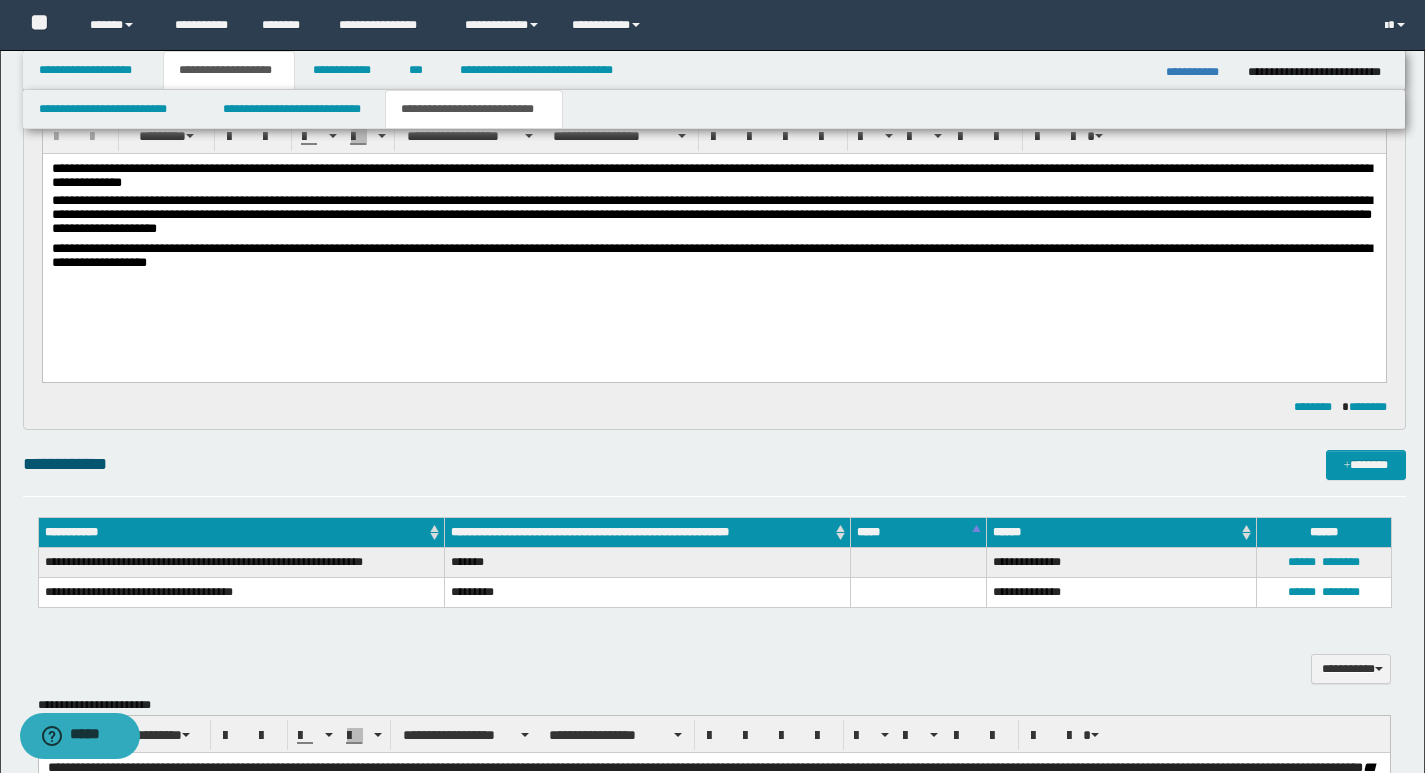 scroll, scrollTop: 446, scrollLeft: 0, axis: vertical 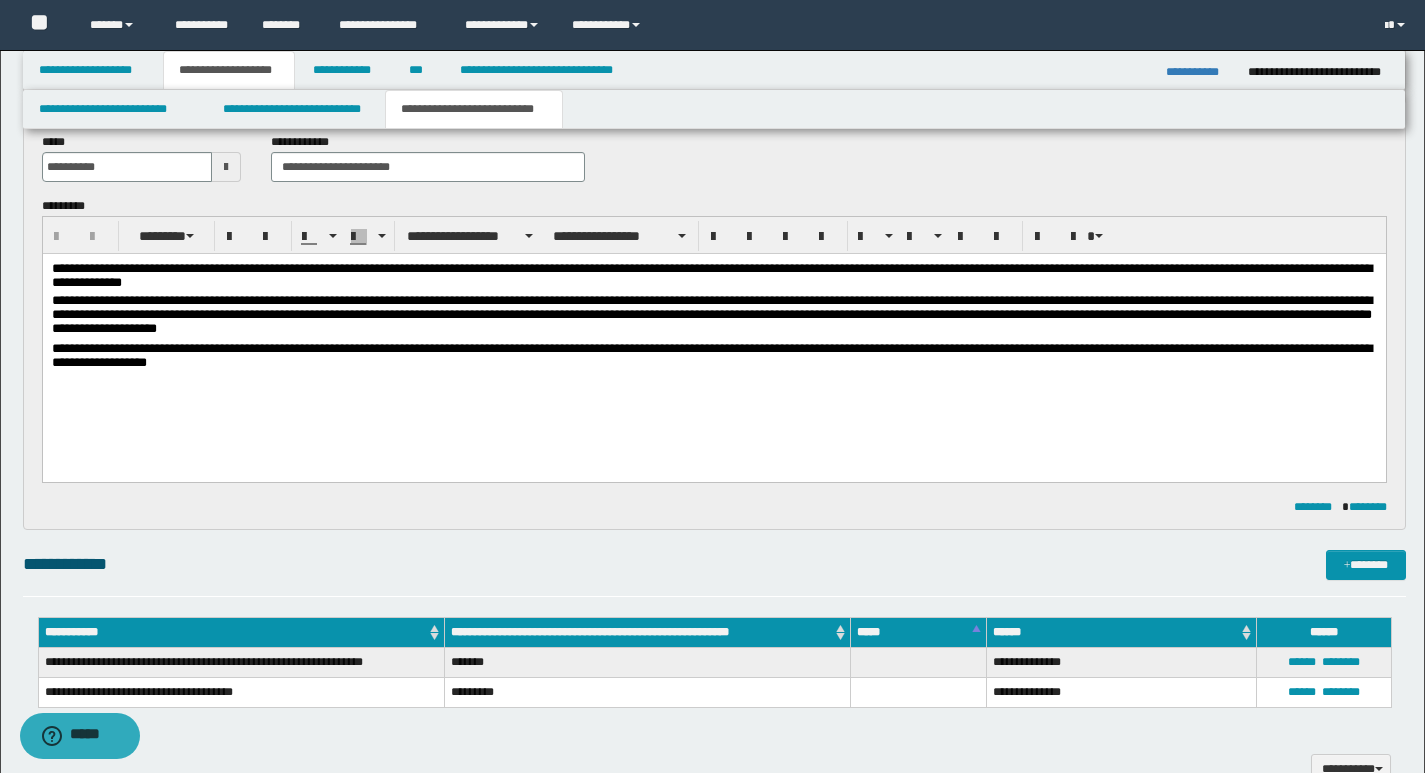 click on "**********" at bounding box center (713, 357) 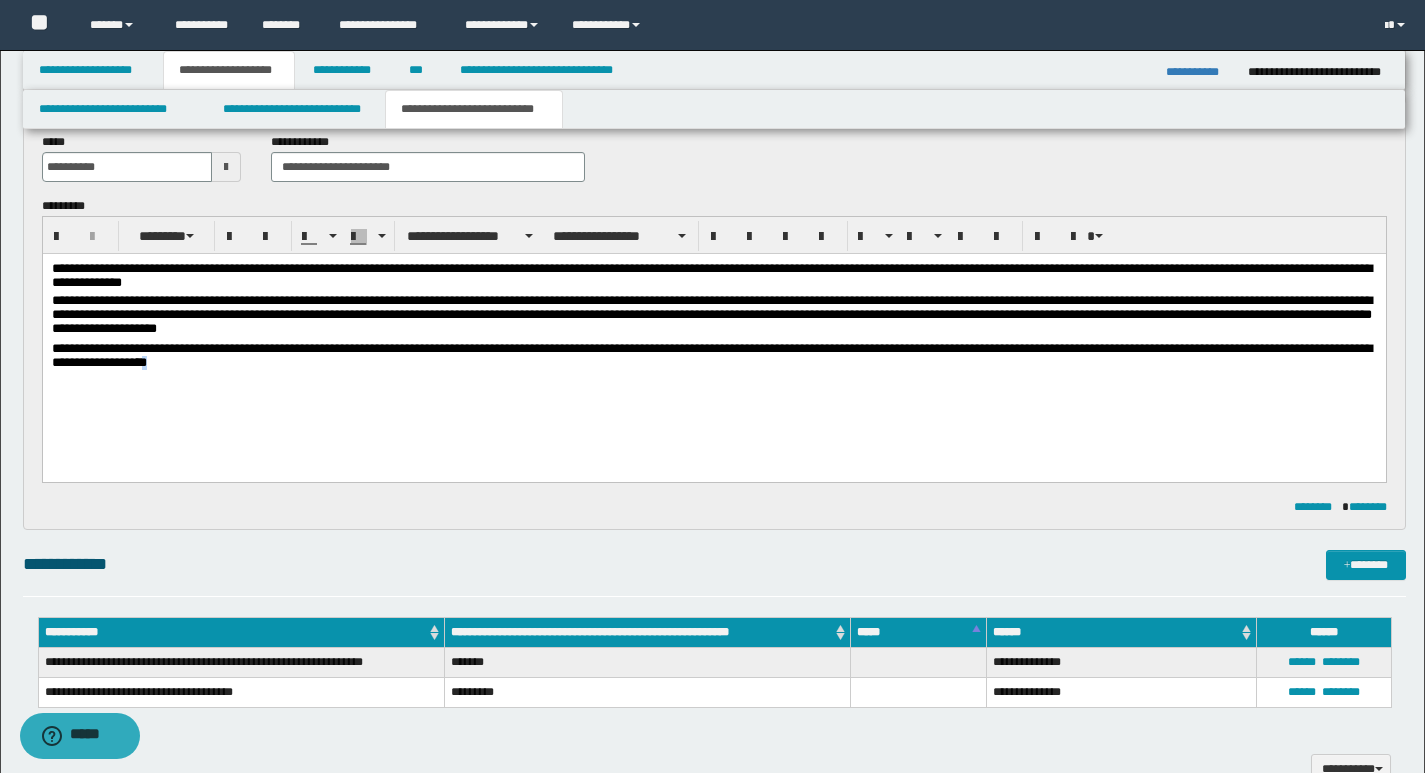 click on "**********" at bounding box center [713, 357] 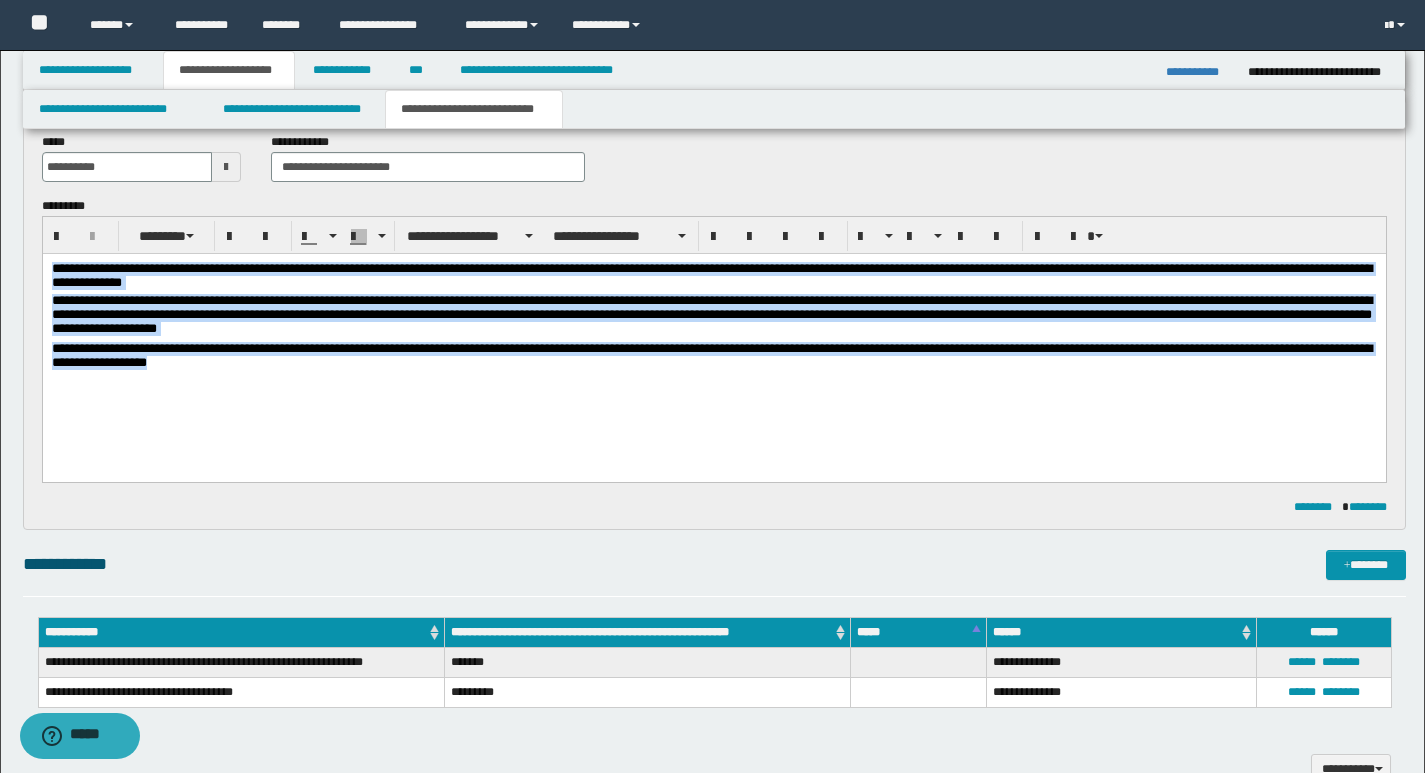 drag, startPoint x: 246, startPoint y: 370, endPoint x: 42, endPoint y: 468, distance: 226.31836 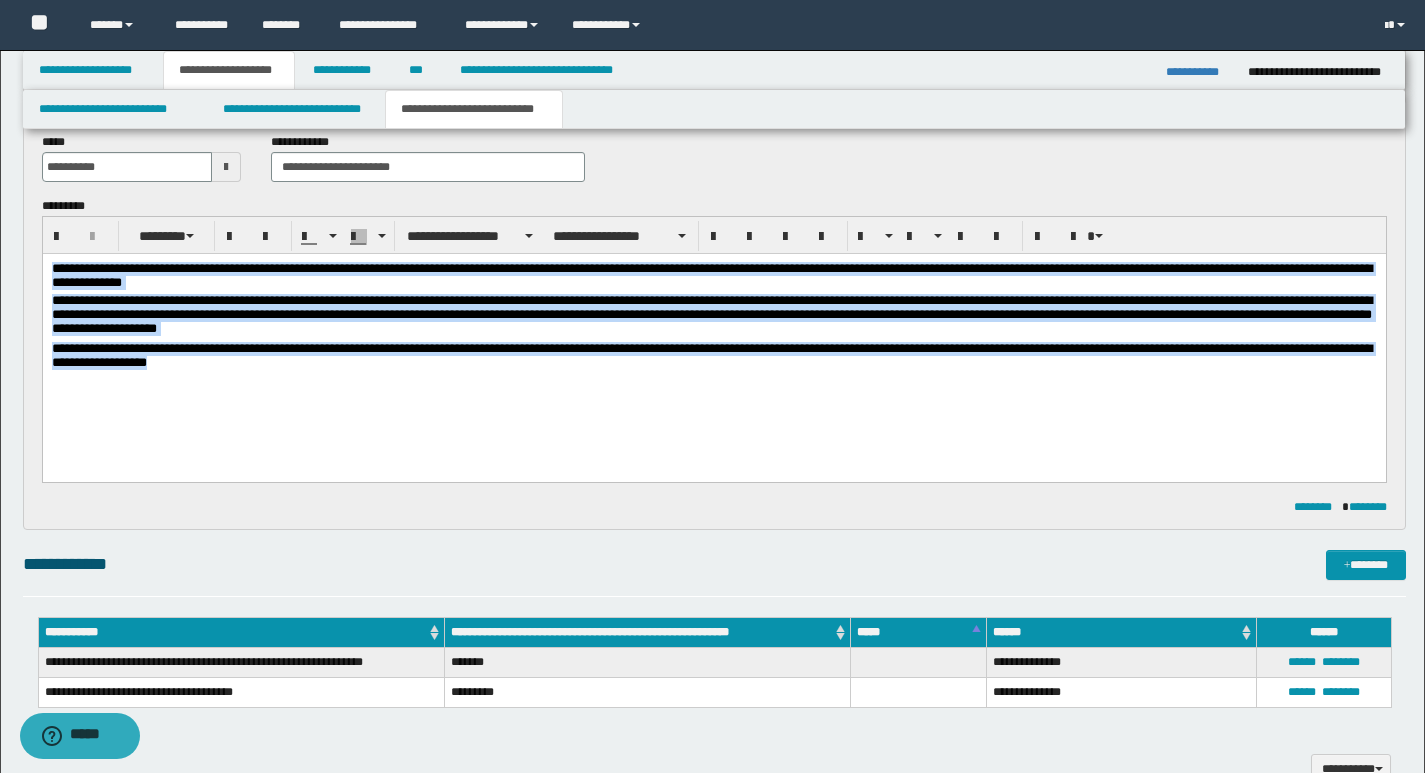 type 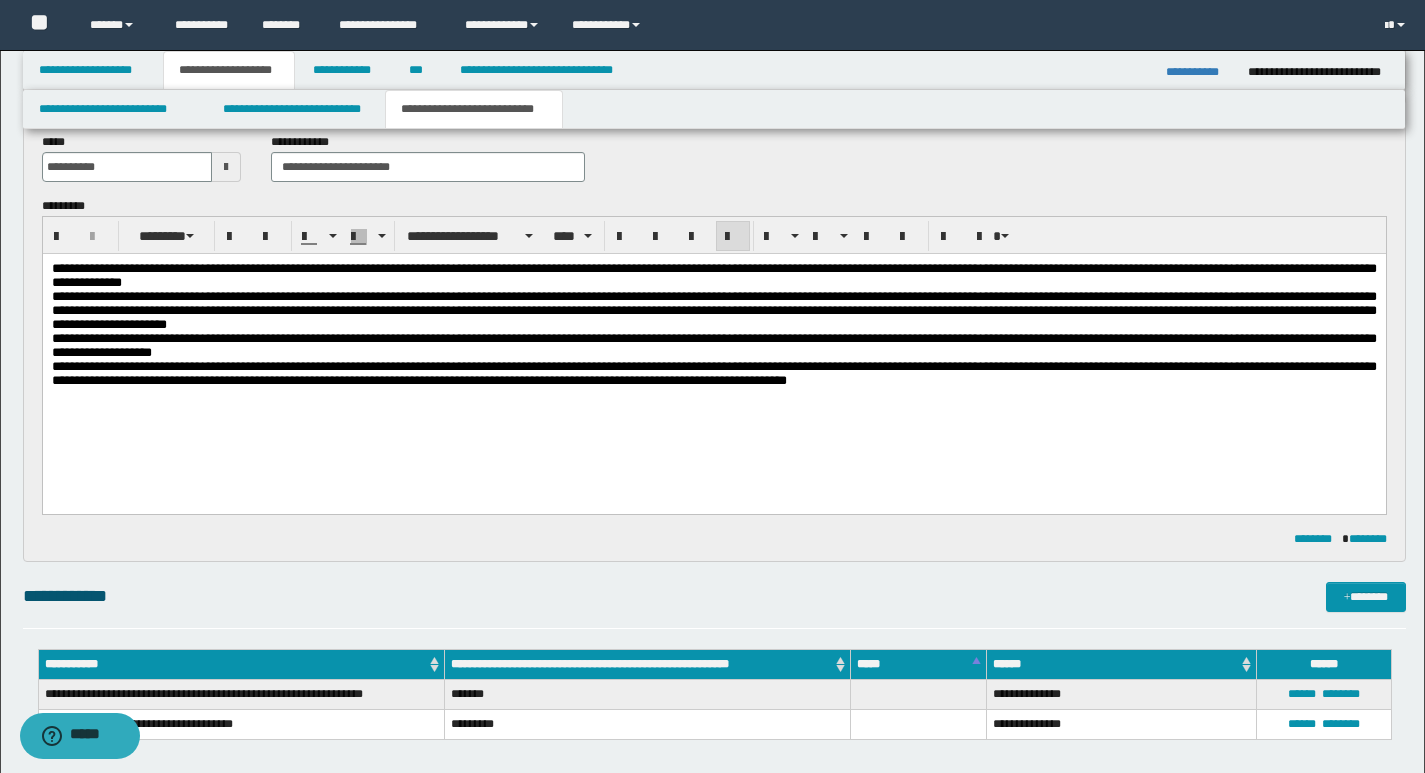 drag, startPoint x: 377, startPoint y: 305, endPoint x: 618, endPoint y: 369, distance: 249.35316 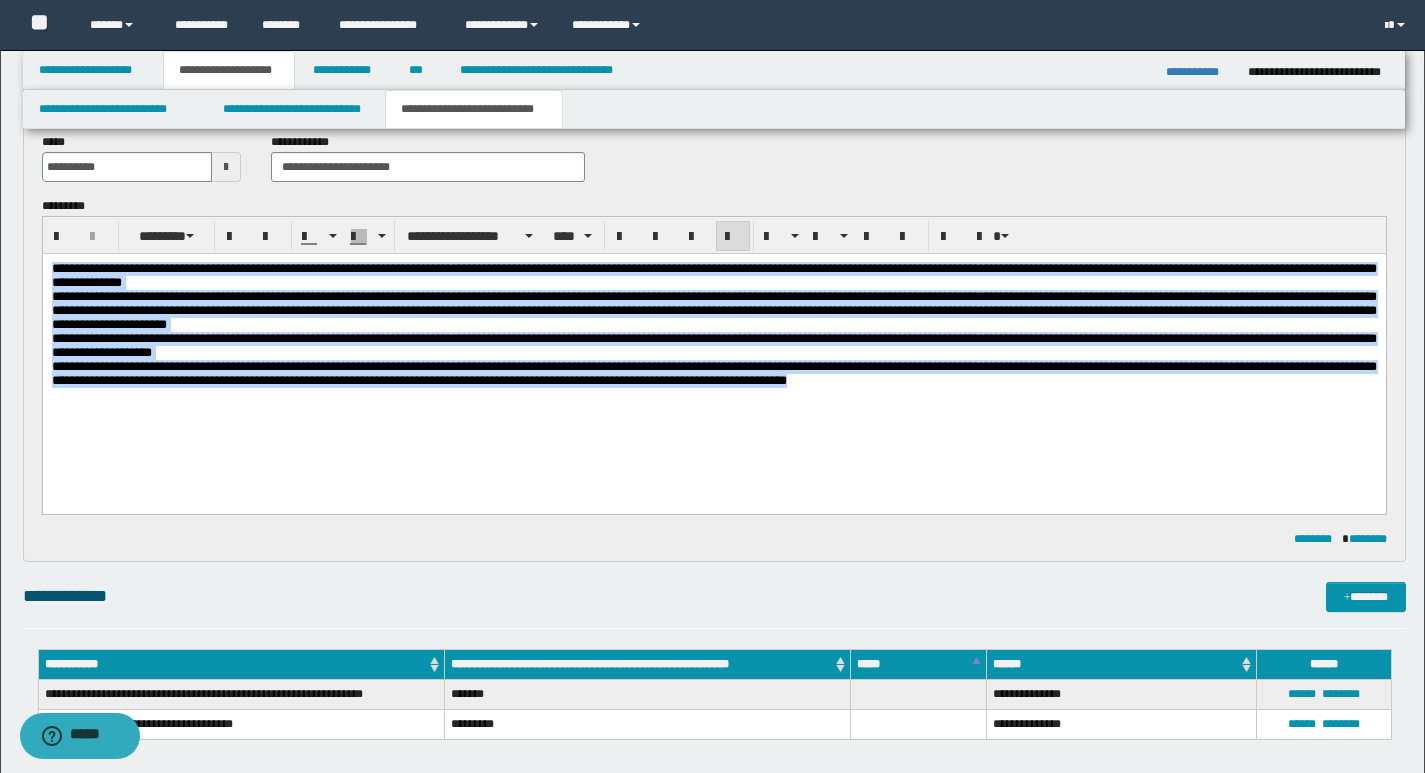 drag, startPoint x: 944, startPoint y: 398, endPoint x: -1, endPoint y: 157, distance: 975.24664 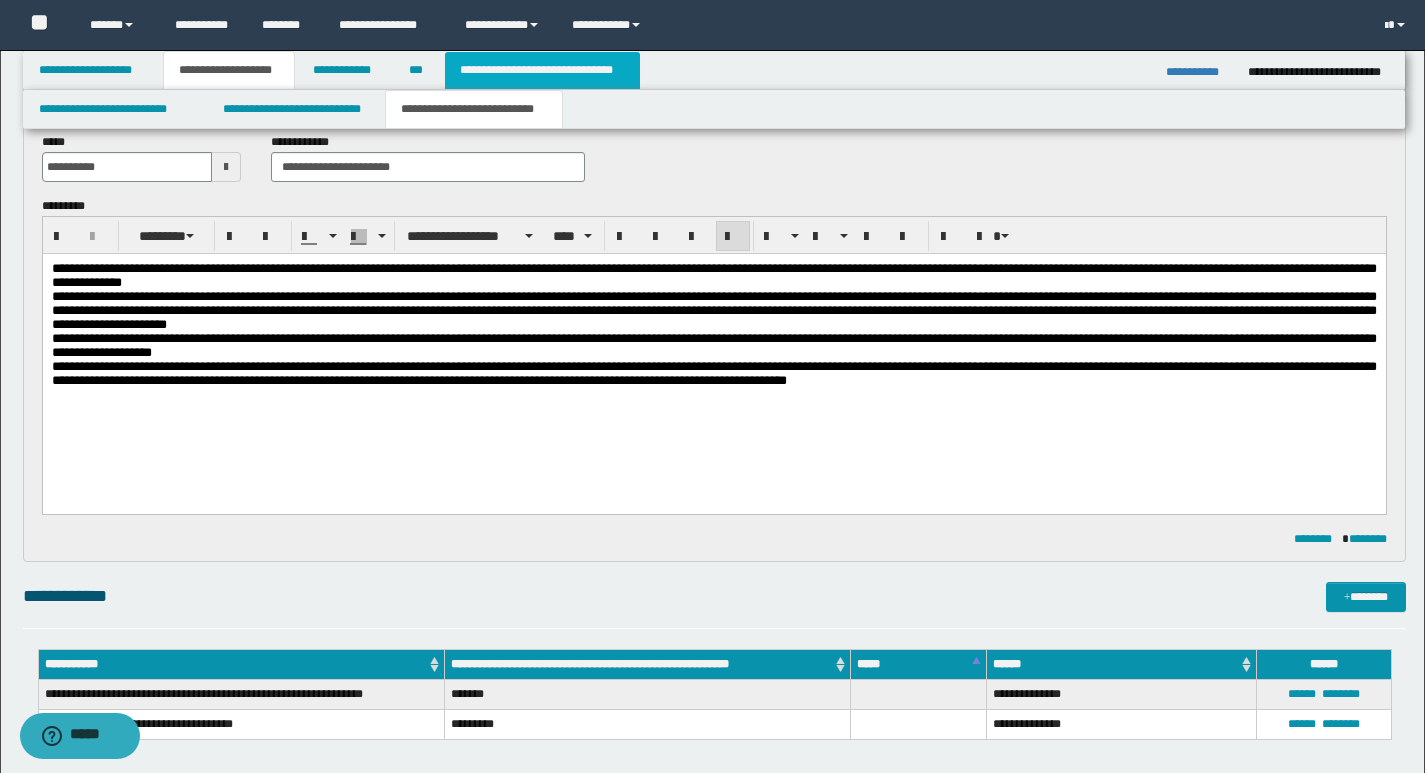 click on "**********" at bounding box center (542, 70) 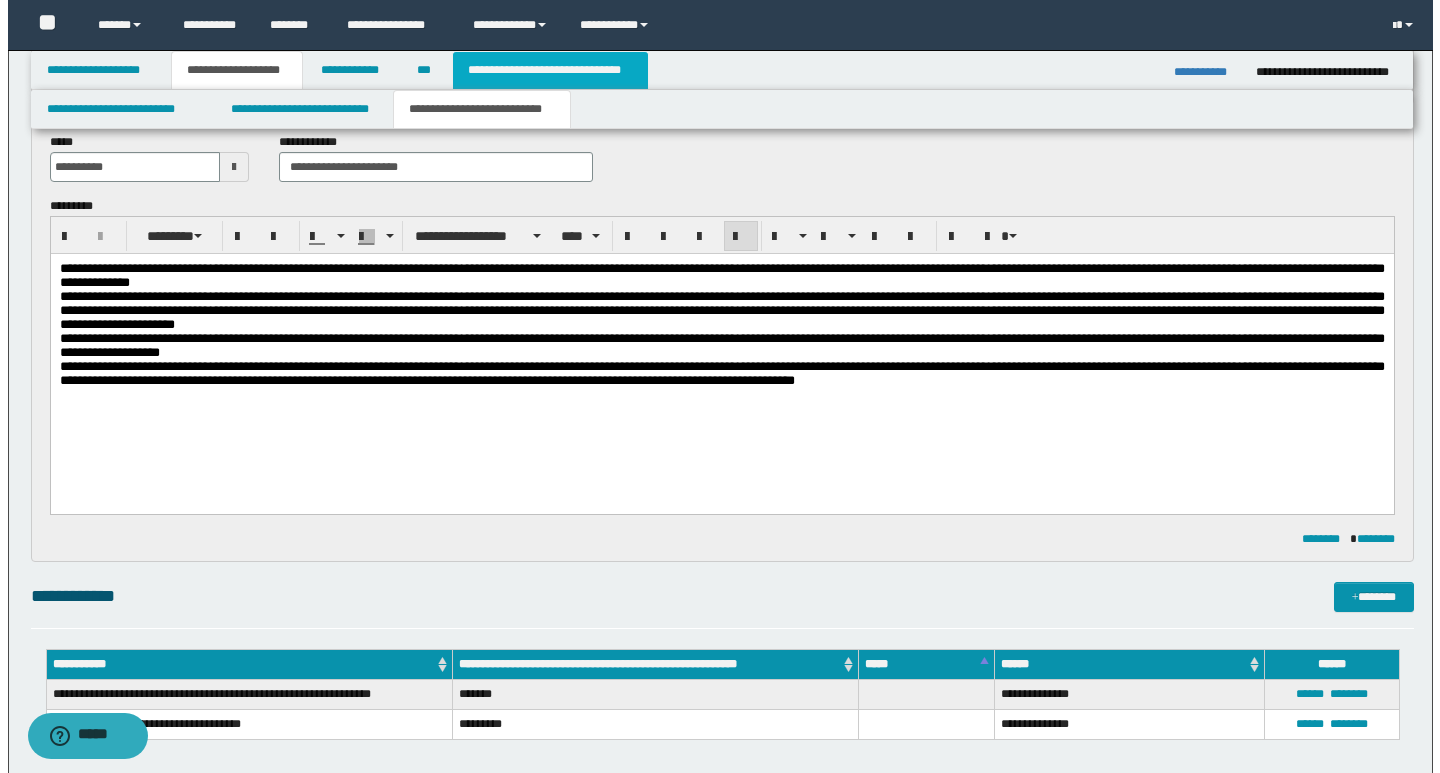 scroll, scrollTop: 0, scrollLeft: 0, axis: both 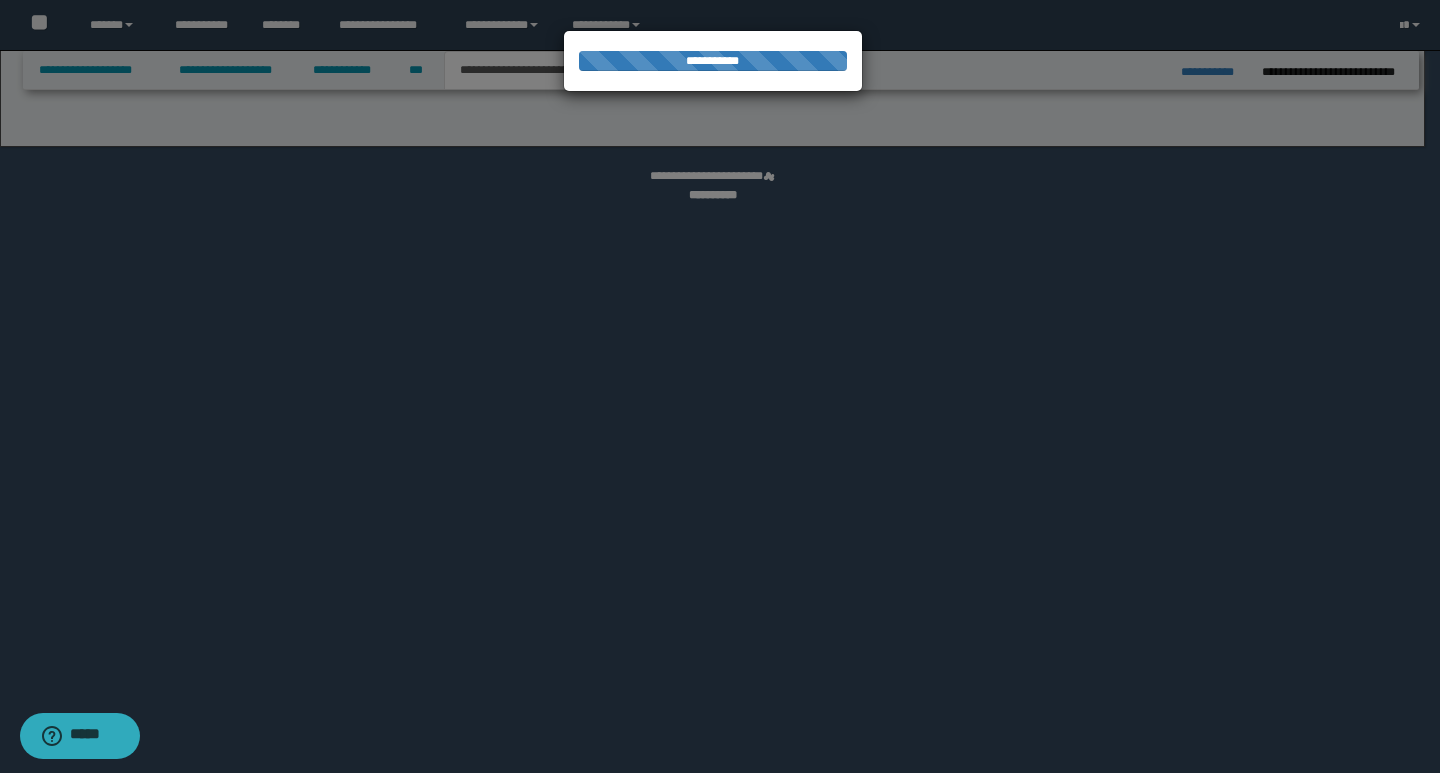select on "*" 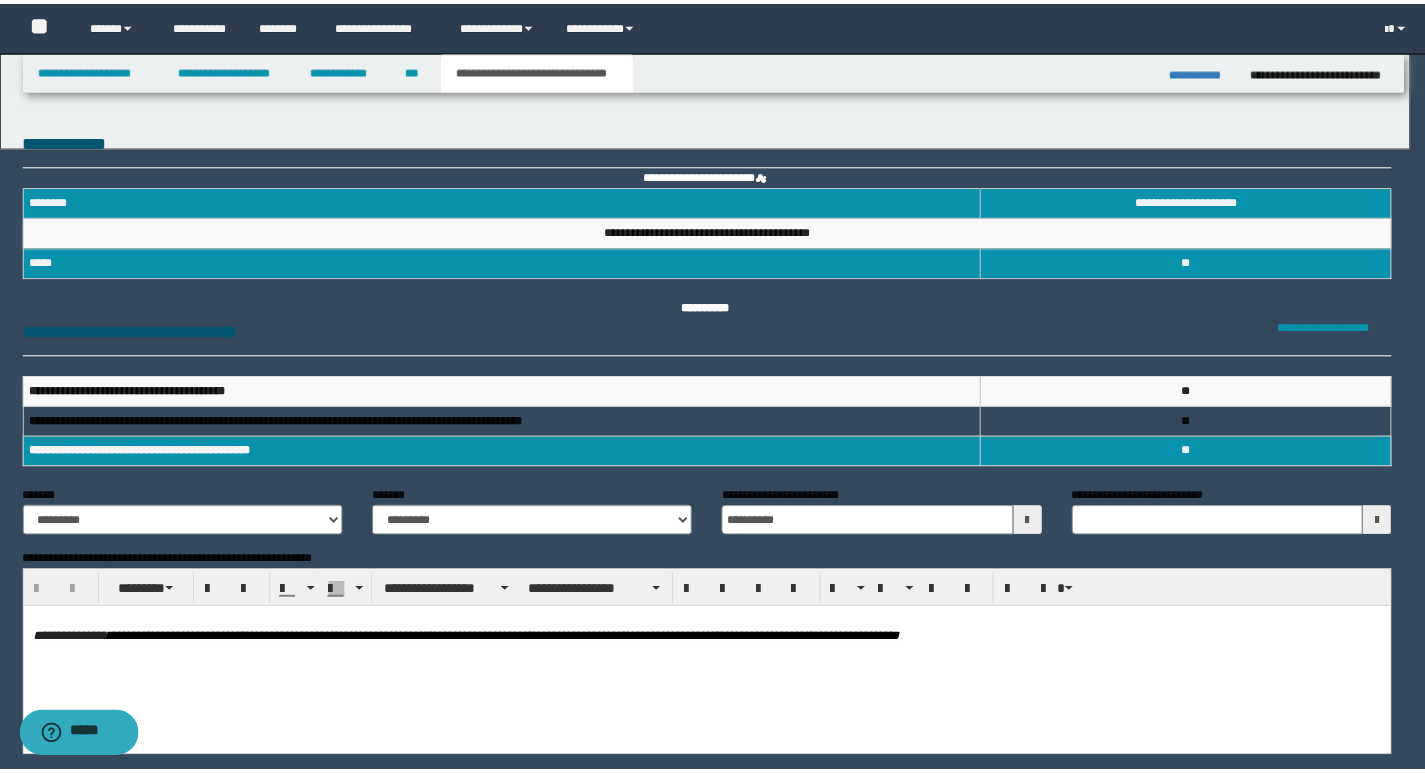 scroll, scrollTop: 0, scrollLeft: 0, axis: both 